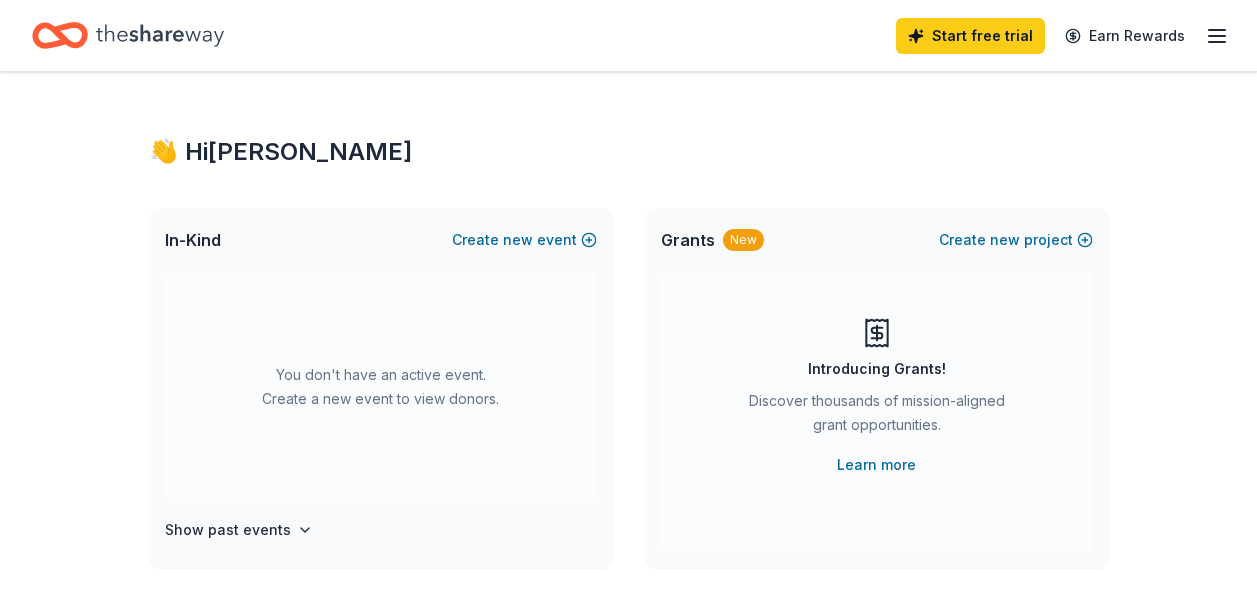 scroll, scrollTop: 0, scrollLeft: 0, axis: both 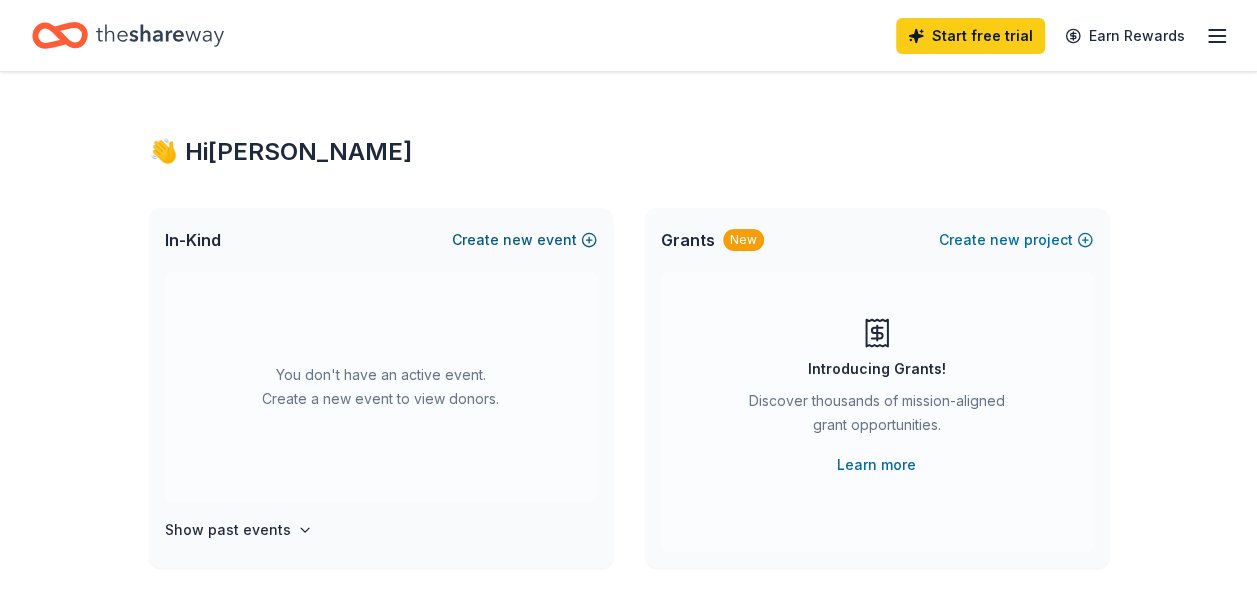 click on "Create  new  event" at bounding box center (524, 240) 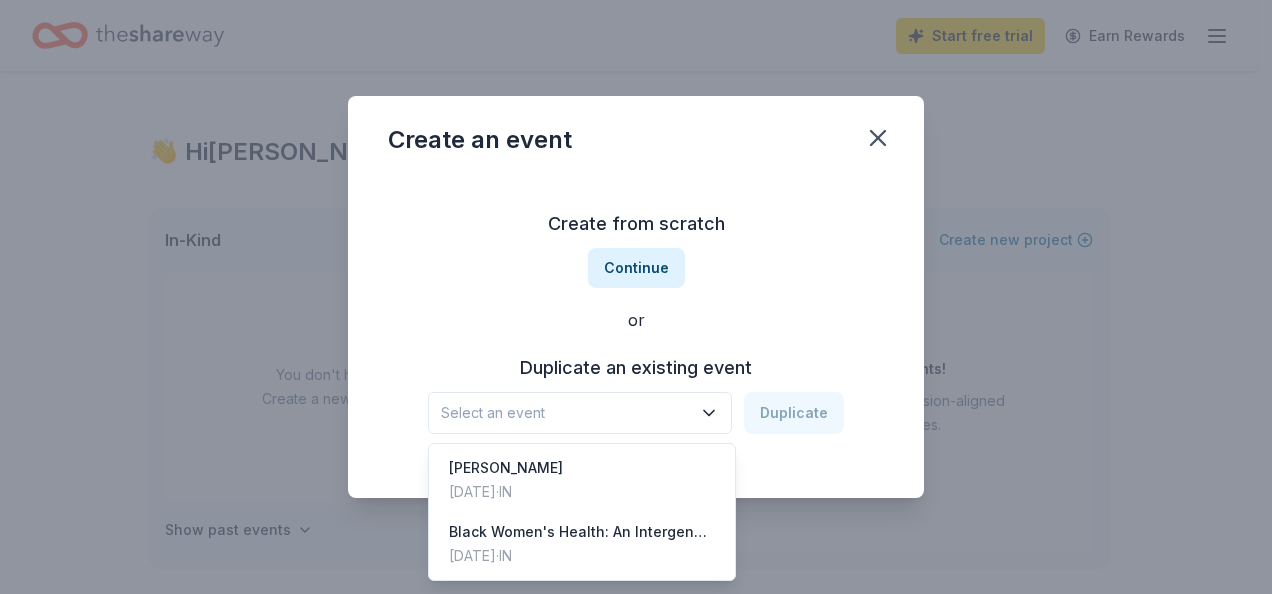 click 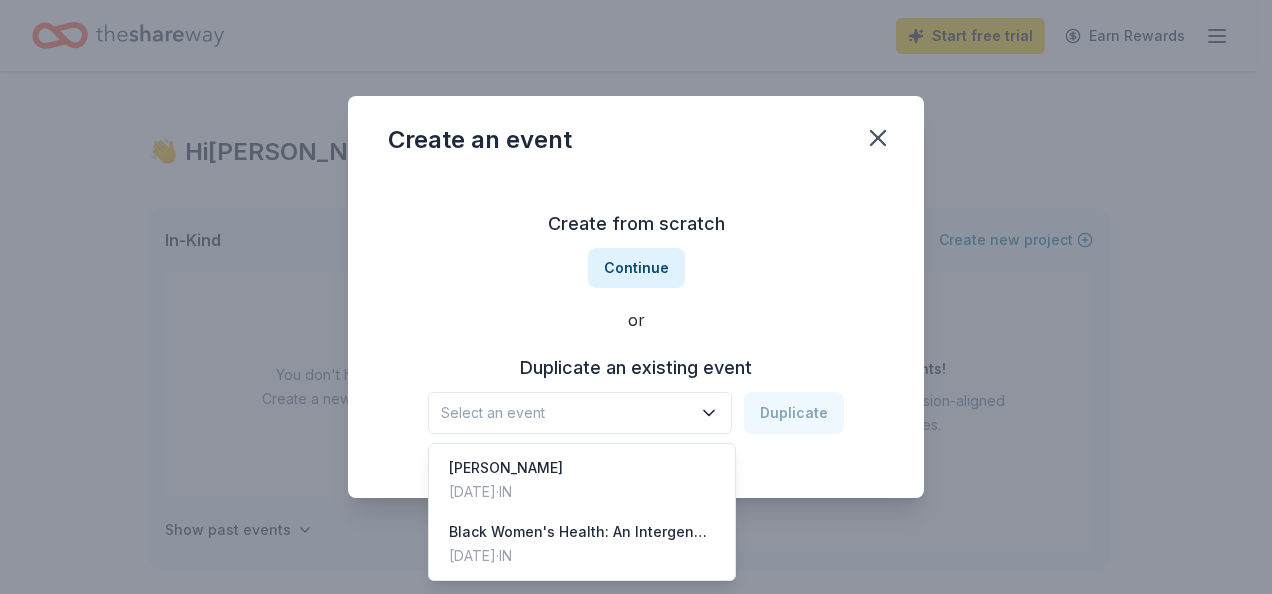 click on "Create from scratch Continue or Duplicate an existing event Select an event Duplicate" at bounding box center [636, 321] 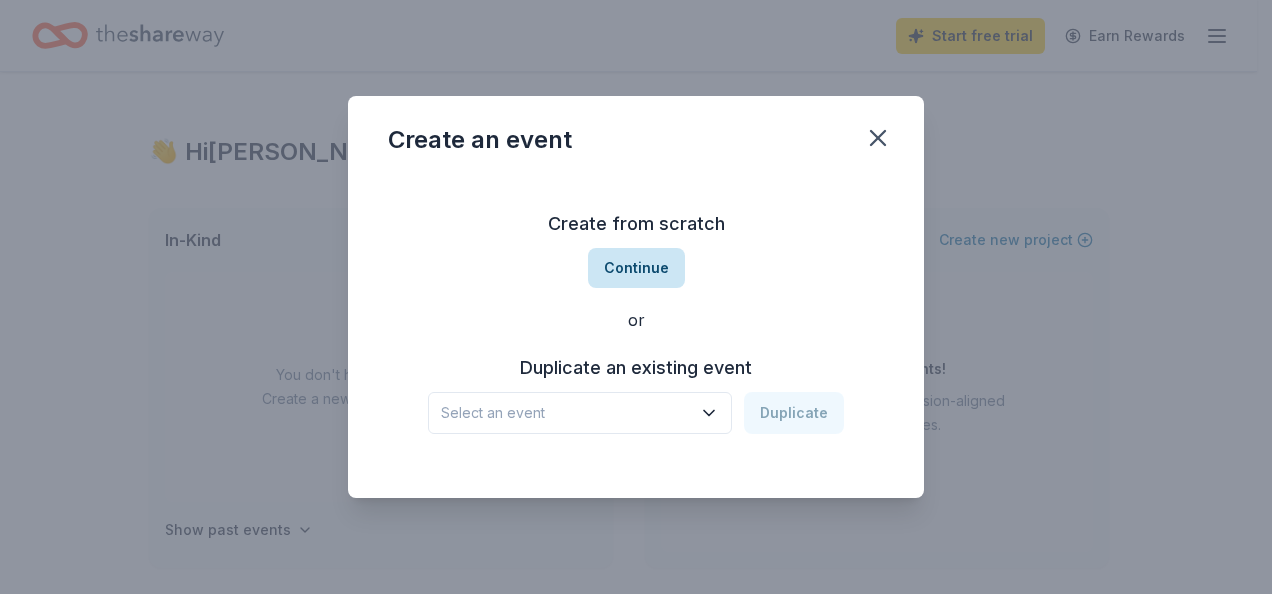 click on "Continue" at bounding box center [636, 268] 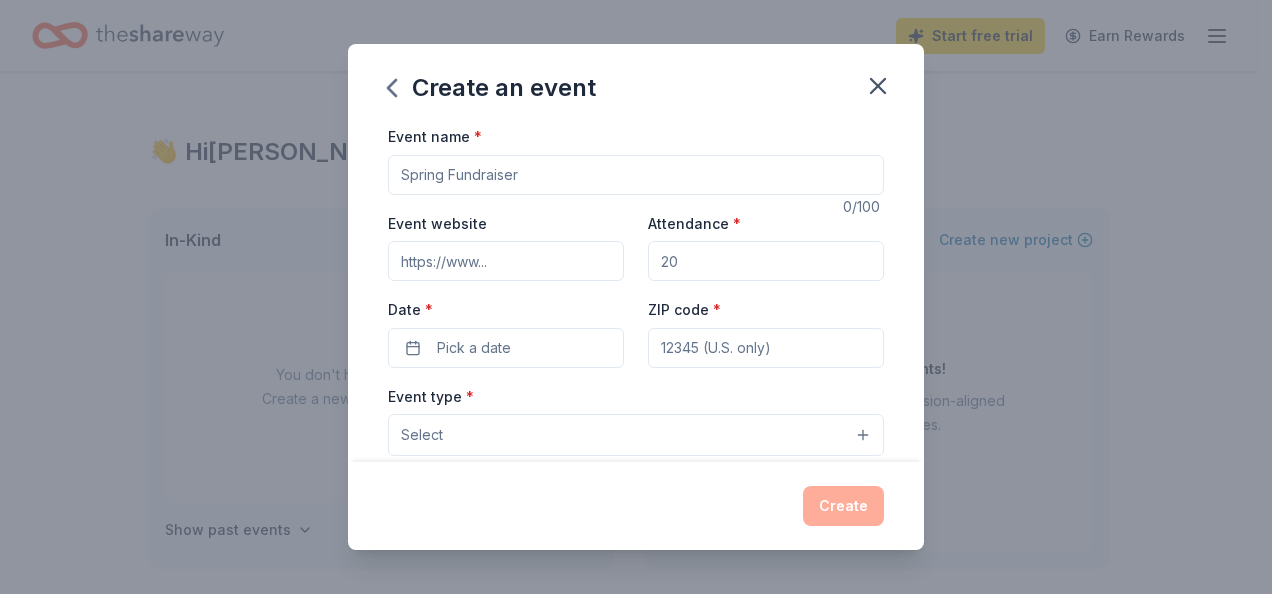click on "Event name *" at bounding box center [636, 175] 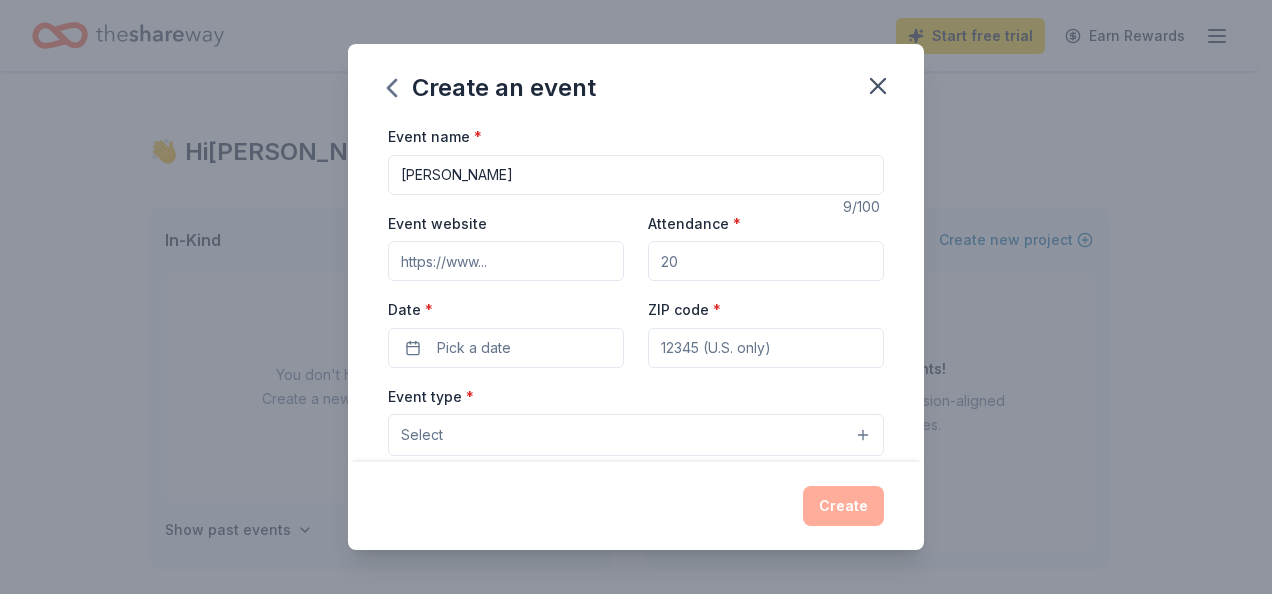 click on "Event website" at bounding box center (506, 261) 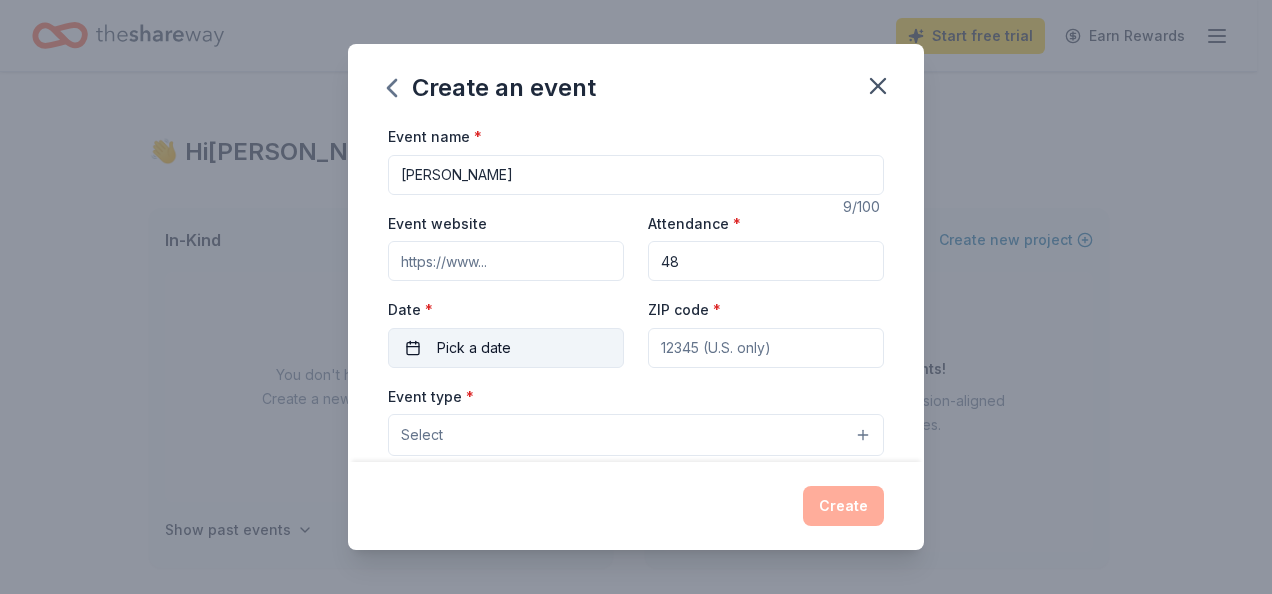 type on "48" 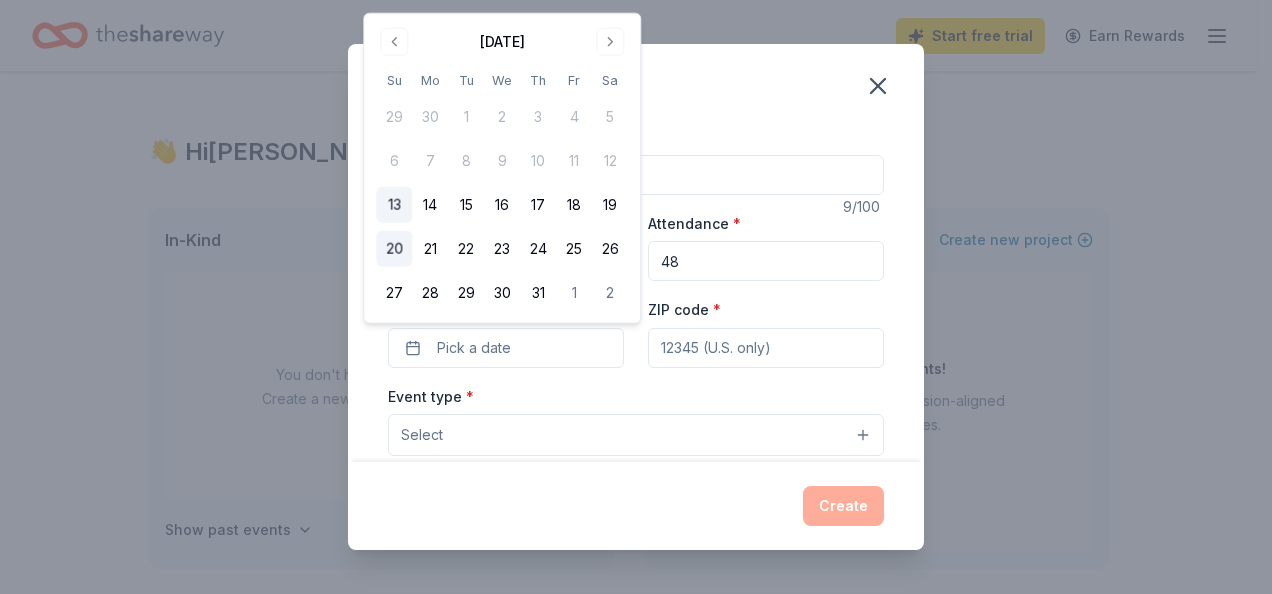 click on "20" at bounding box center [394, 249] 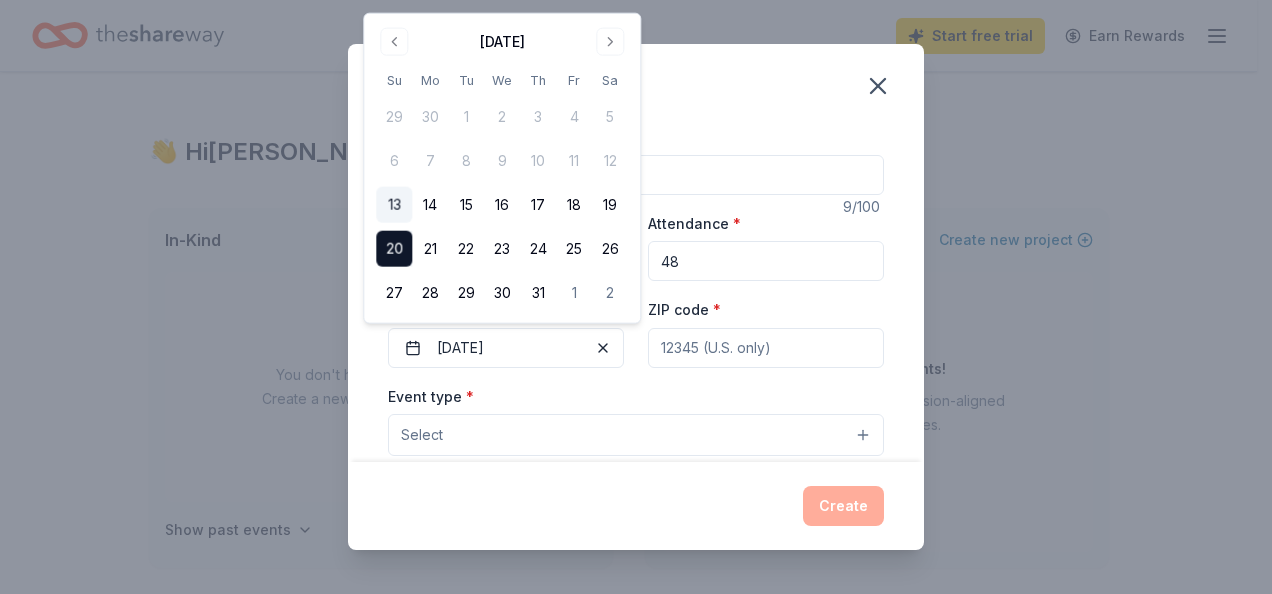 click on "ZIP code *" at bounding box center (766, 348) 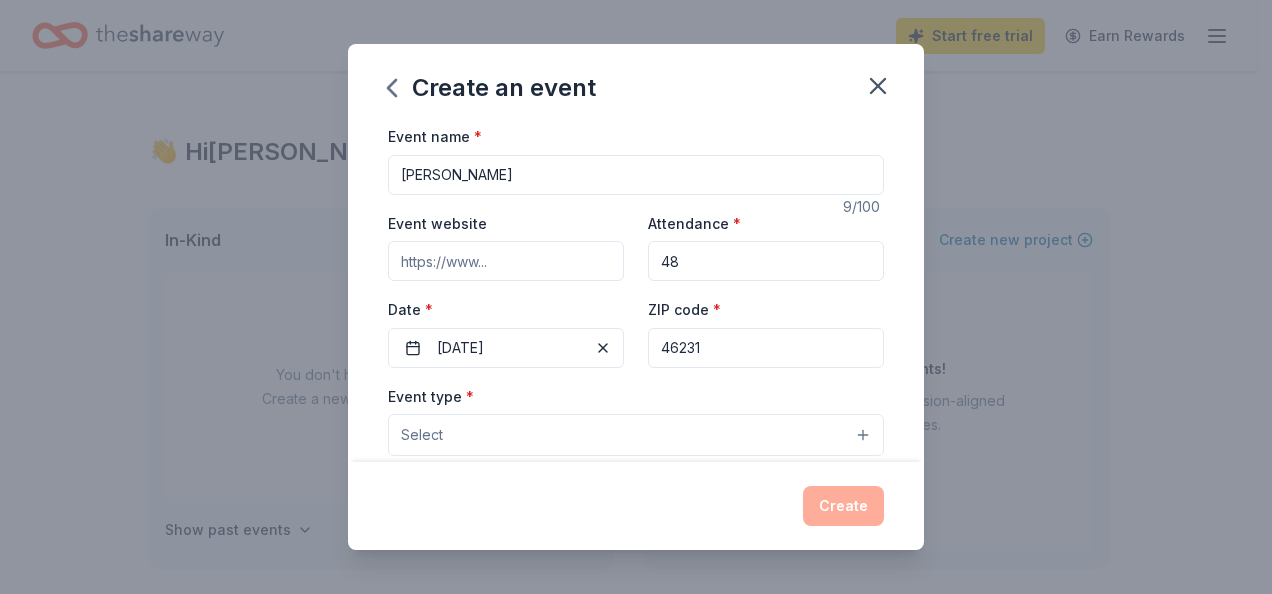 type on "46231" 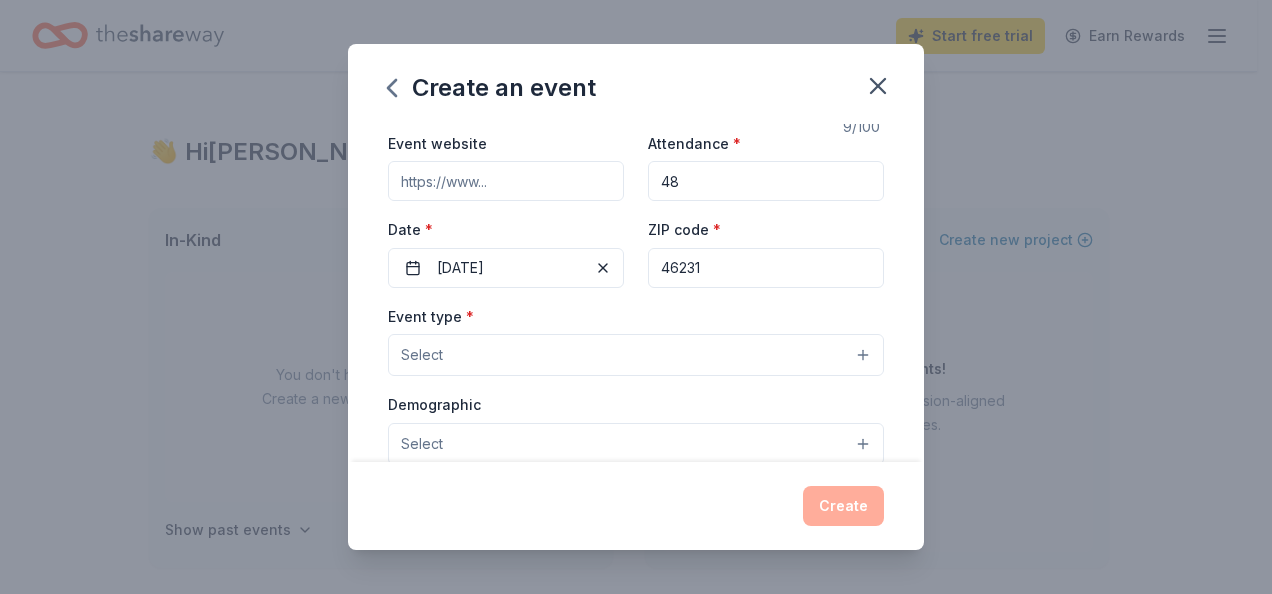 scroll, scrollTop: 120, scrollLeft: 0, axis: vertical 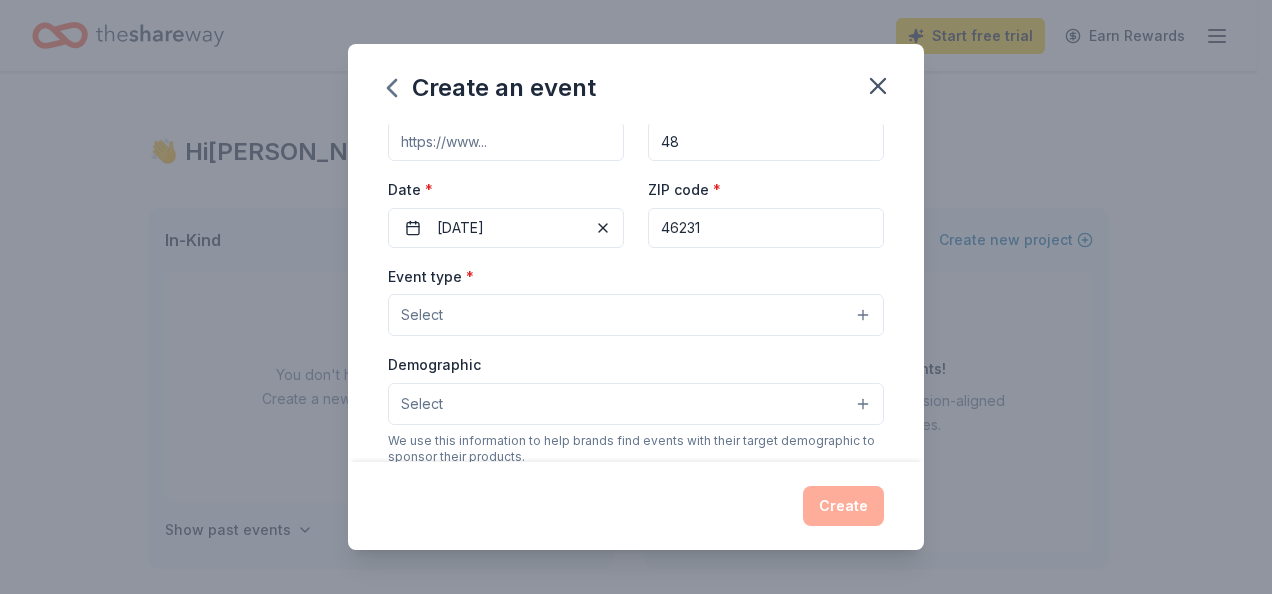 click on "Select" at bounding box center [636, 315] 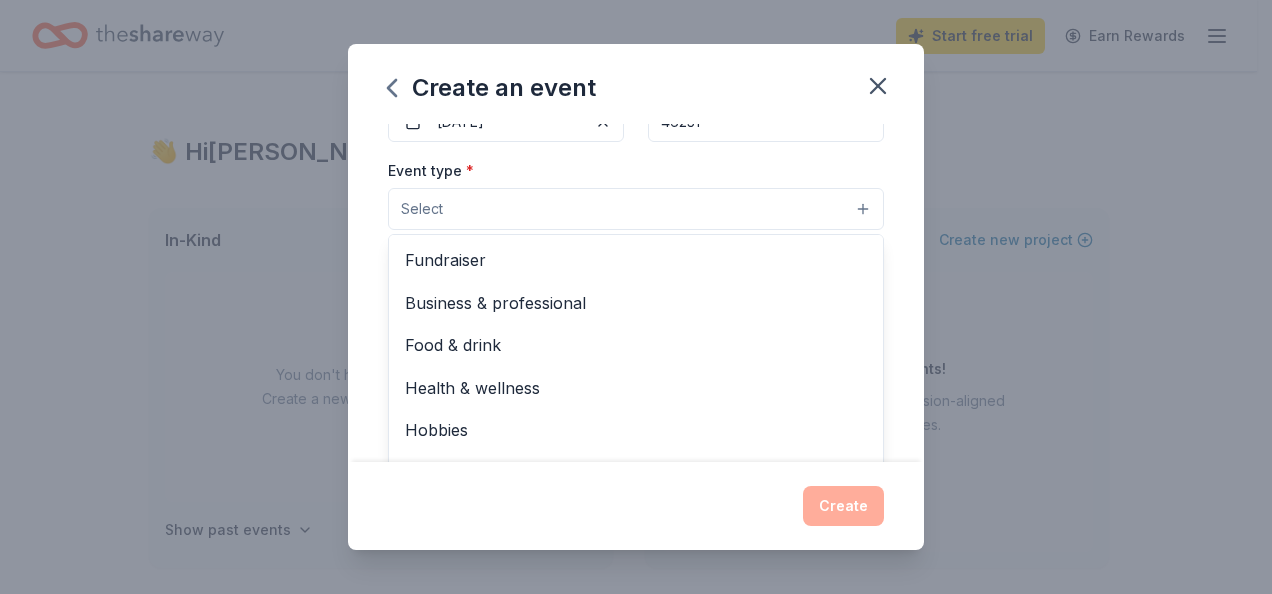 scroll, scrollTop: 240, scrollLeft: 0, axis: vertical 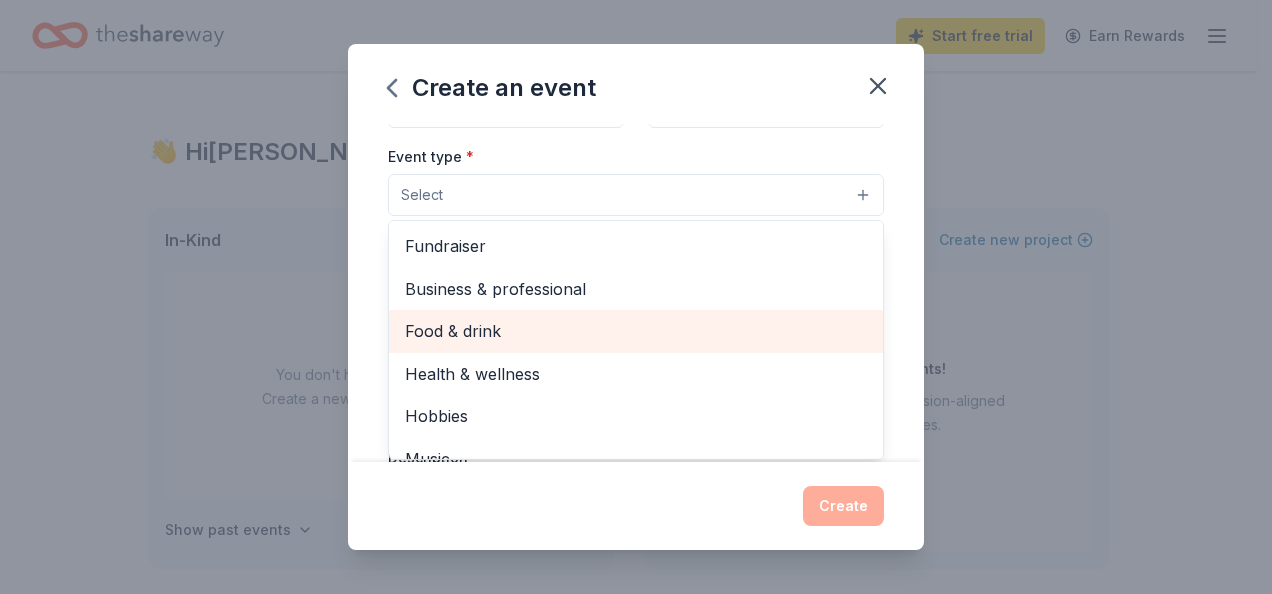 click on "Food & drink" at bounding box center [636, 331] 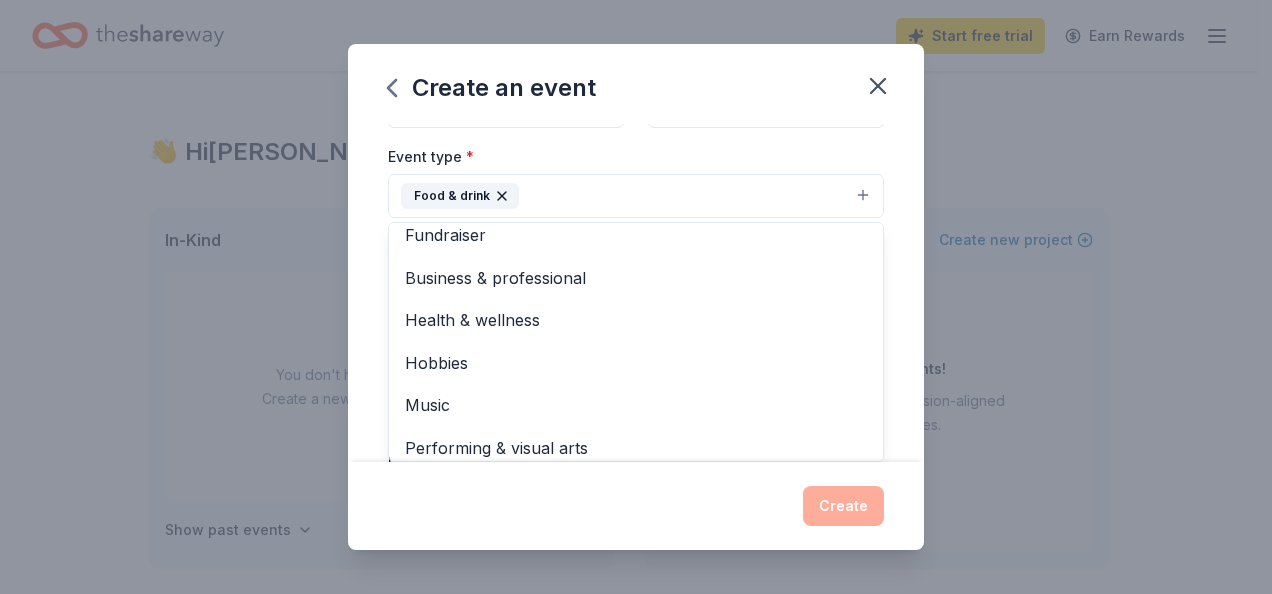 scroll, scrollTop: 23, scrollLeft: 0, axis: vertical 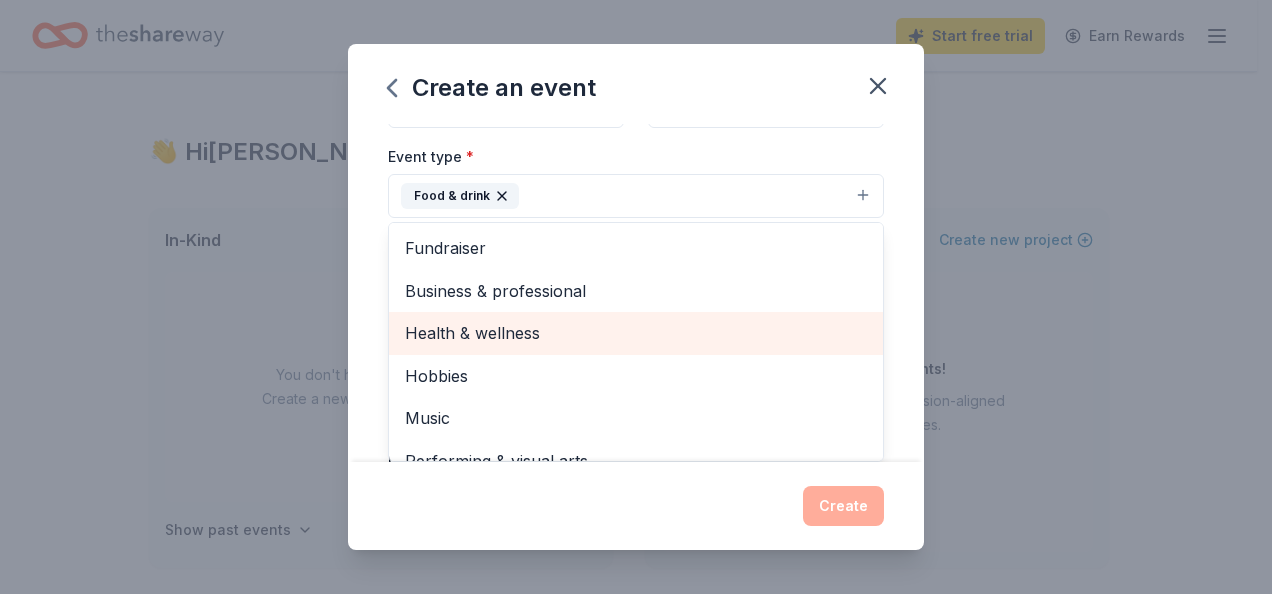 click on "Health & wellness" at bounding box center [636, 333] 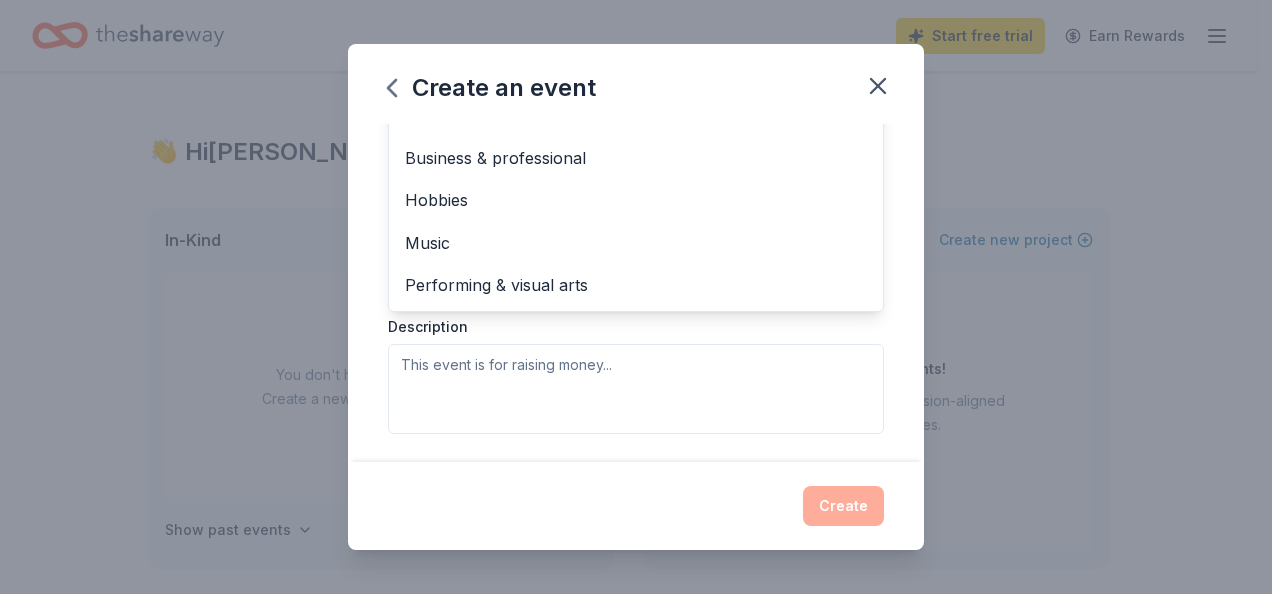 scroll, scrollTop: 440, scrollLeft: 0, axis: vertical 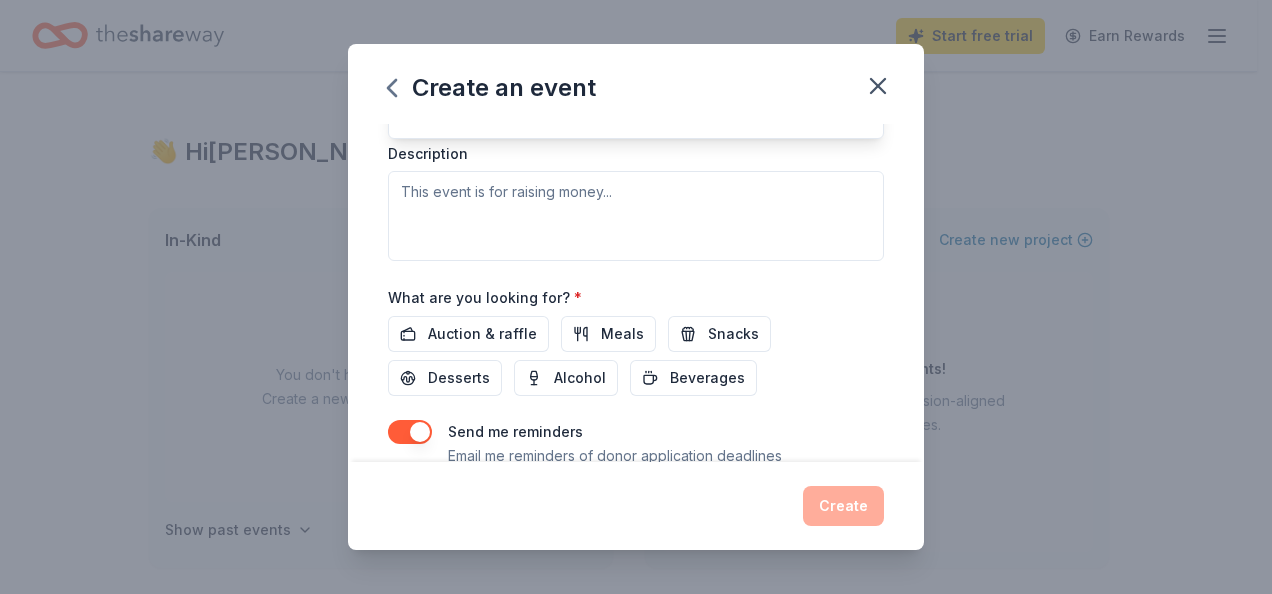 click on "Event name * Camp DEAN 9 /100 Event website Attendance * 48 Date * 07/20/2025 ZIP code * 46231 Event type * Food & drink Health & wellness Fundraiser Business & professional Hobbies Music Performing & visual arts Demographic Select We use this information to help brands find events with their target demographic to sponsor their products. Mailing address Apt/unit Description What are you looking for? * Auction & raffle Meals Snacks Desserts Alcohol Beverages Send me reminders Email me reminders of donor application deadlines Recurring event" at bounding box center [636, 41] 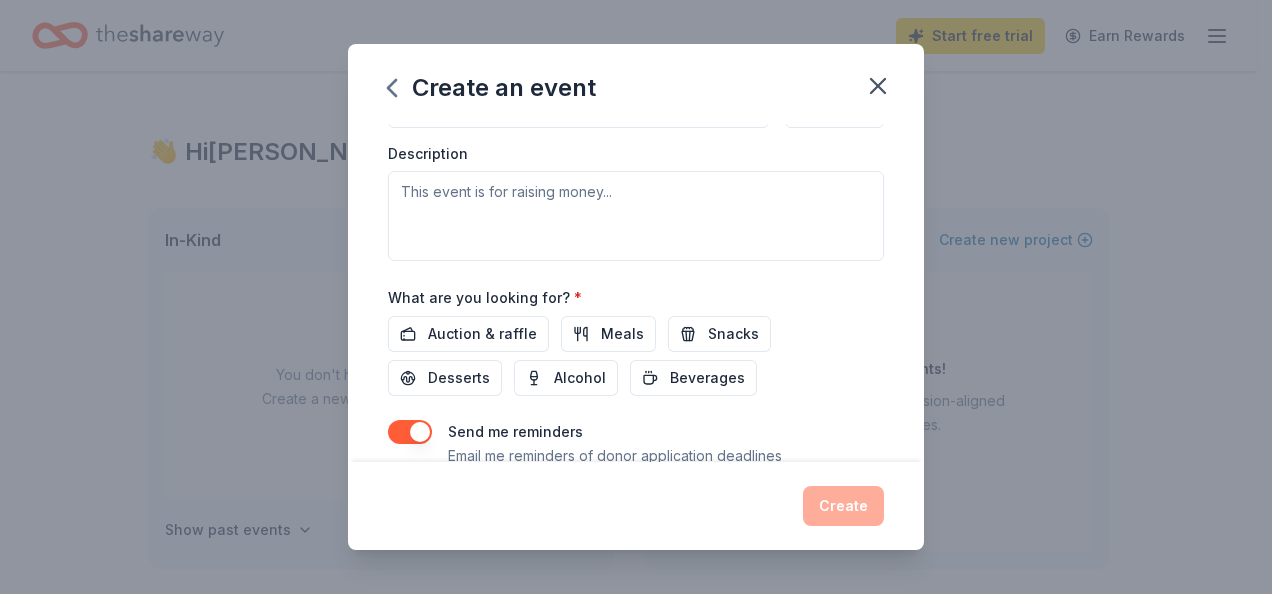 scroll, scrollTop: 141, scrollLeft: 0, axis: vertical 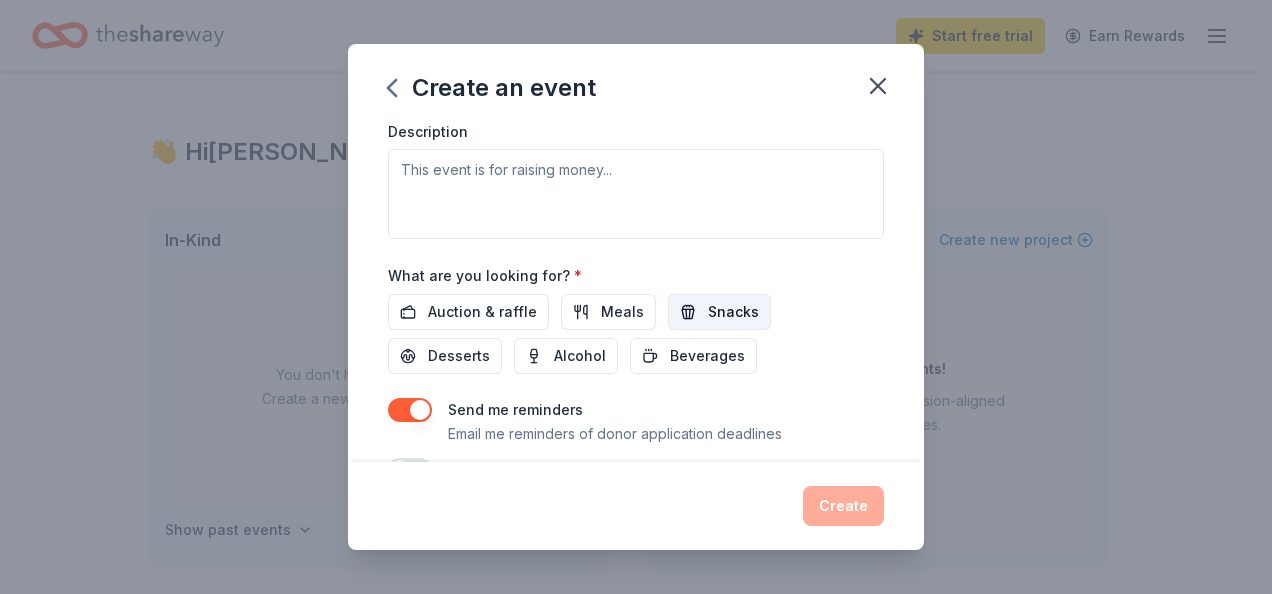 click on "Snacks" at bounding box center (733, 312) 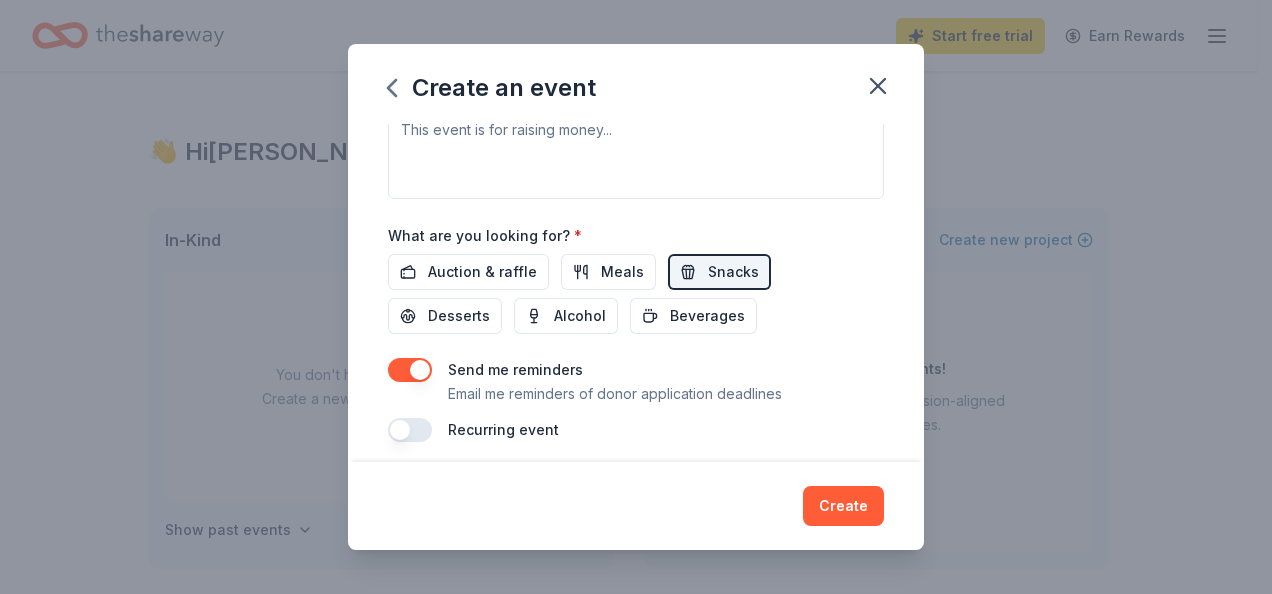 scroll, scrollTop: 614, scrollLeft: 0, axis: vertical 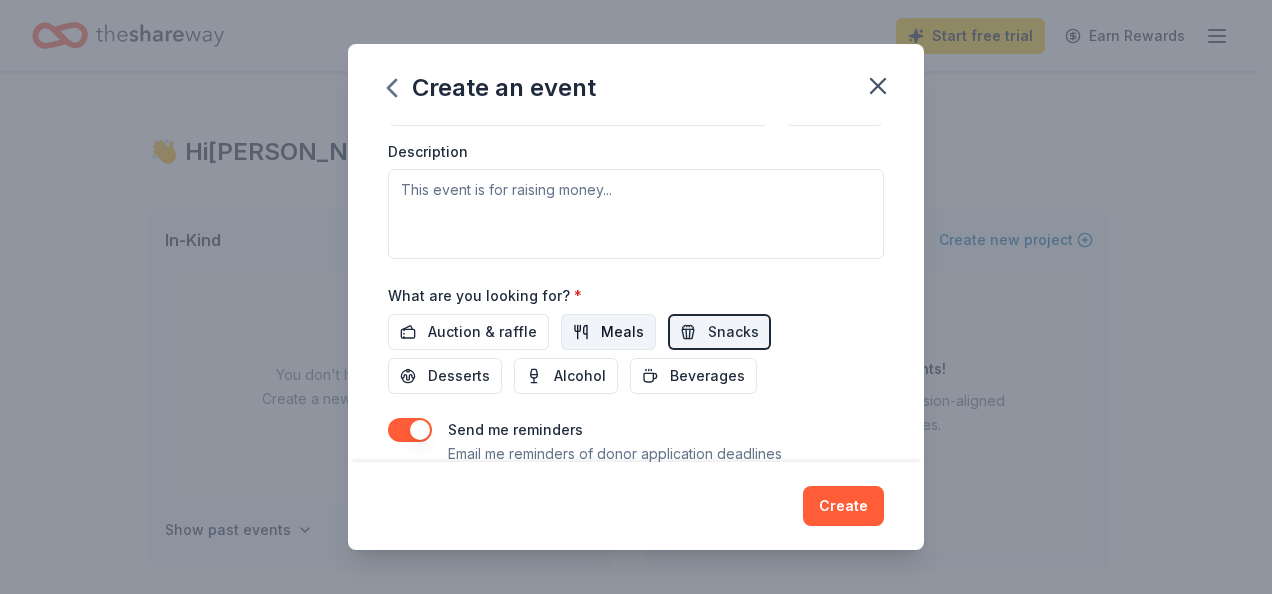 click on "Meals" at bounding box center (622, 332) 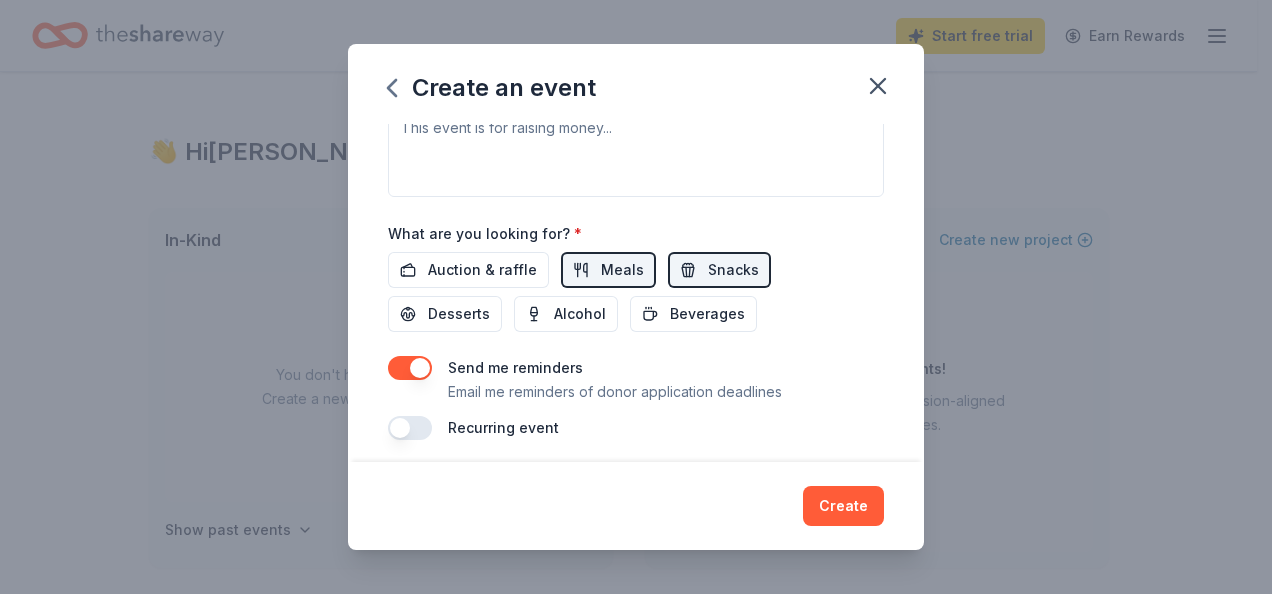 scroll, scrollTop: 614, scrollLeft: 0, axis: vertical 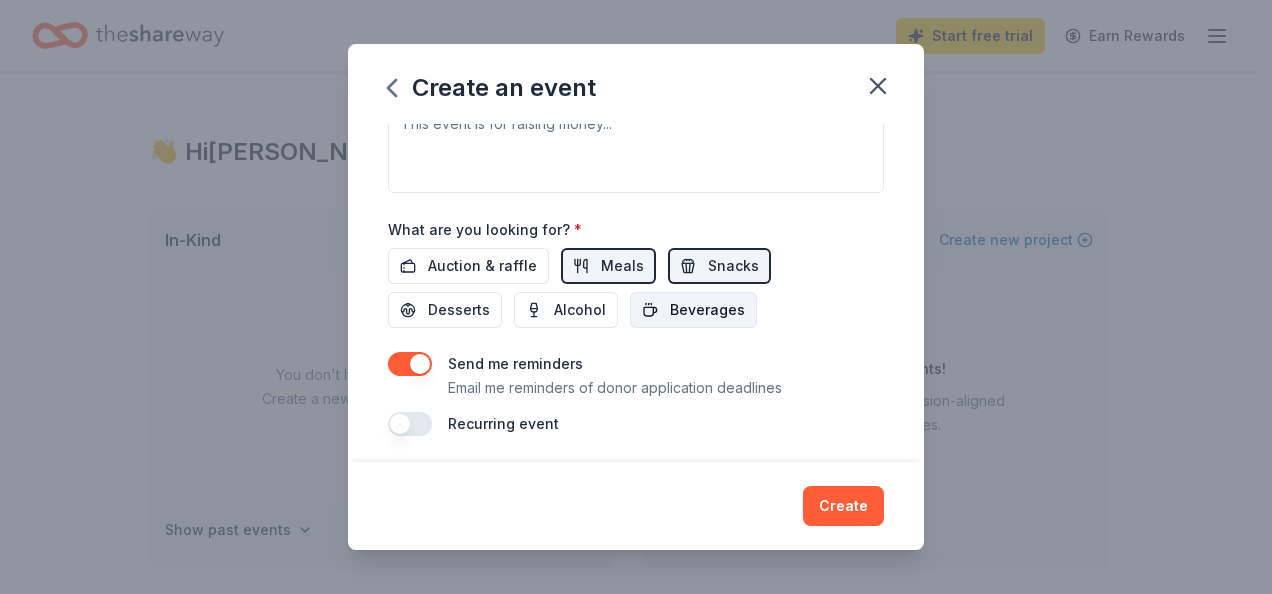 click on "Beverages" at bounding box center [707, 310] 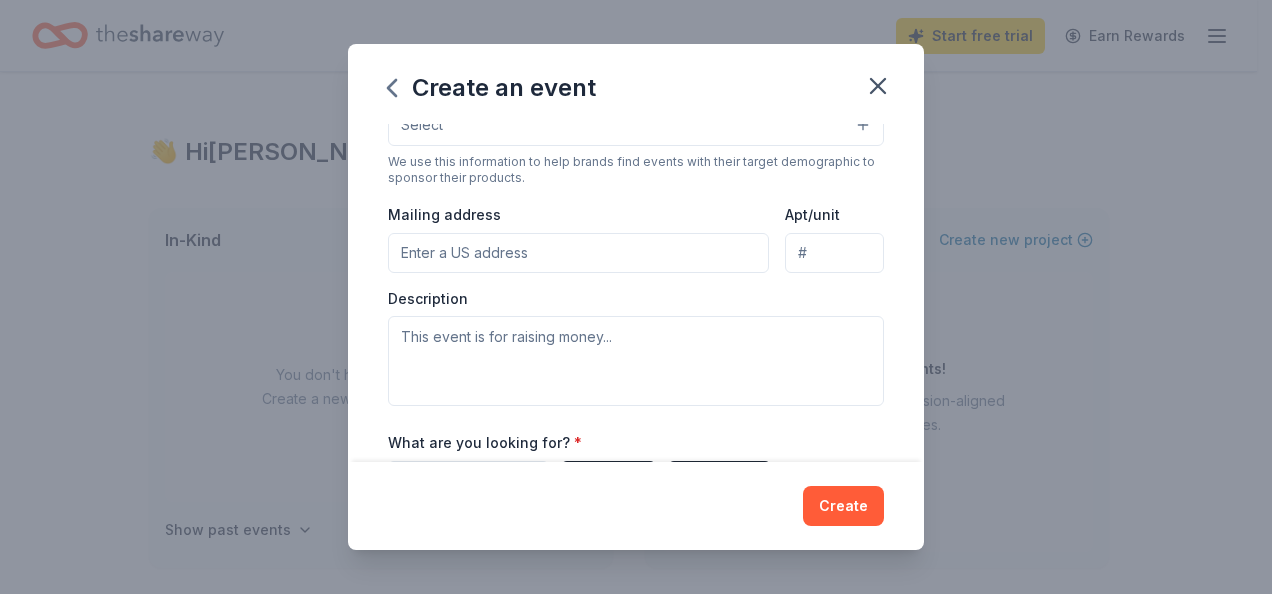 scroll, scrollTop: 388, scrollLeft: 0, axis: vertical 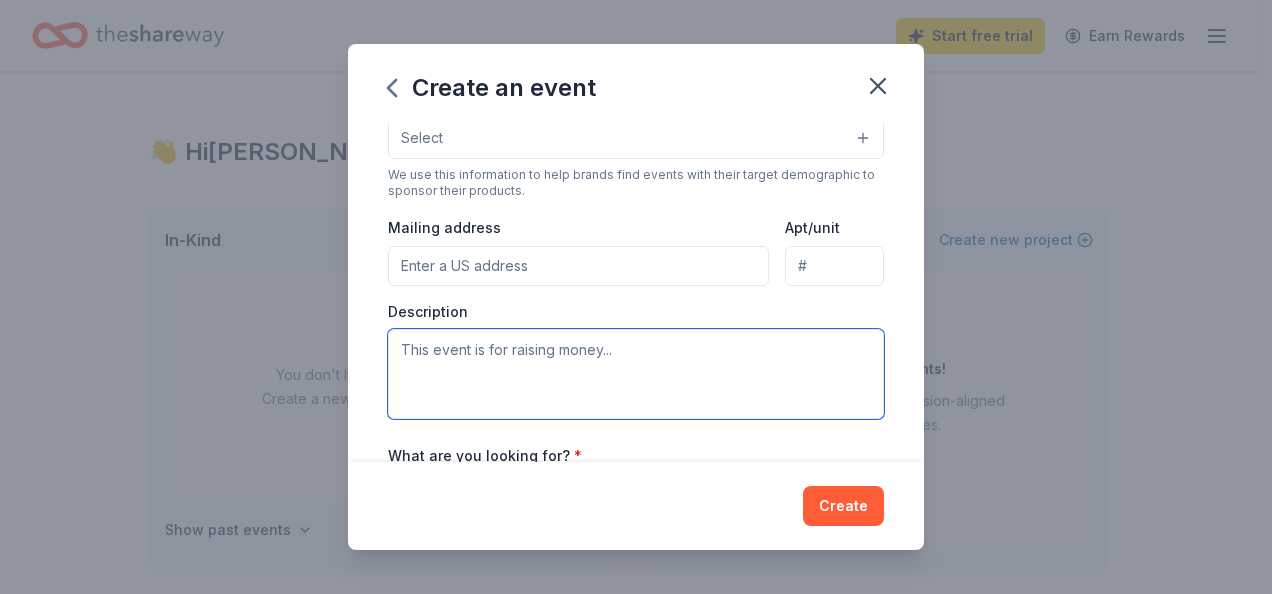click at bounding box center [636, 374] 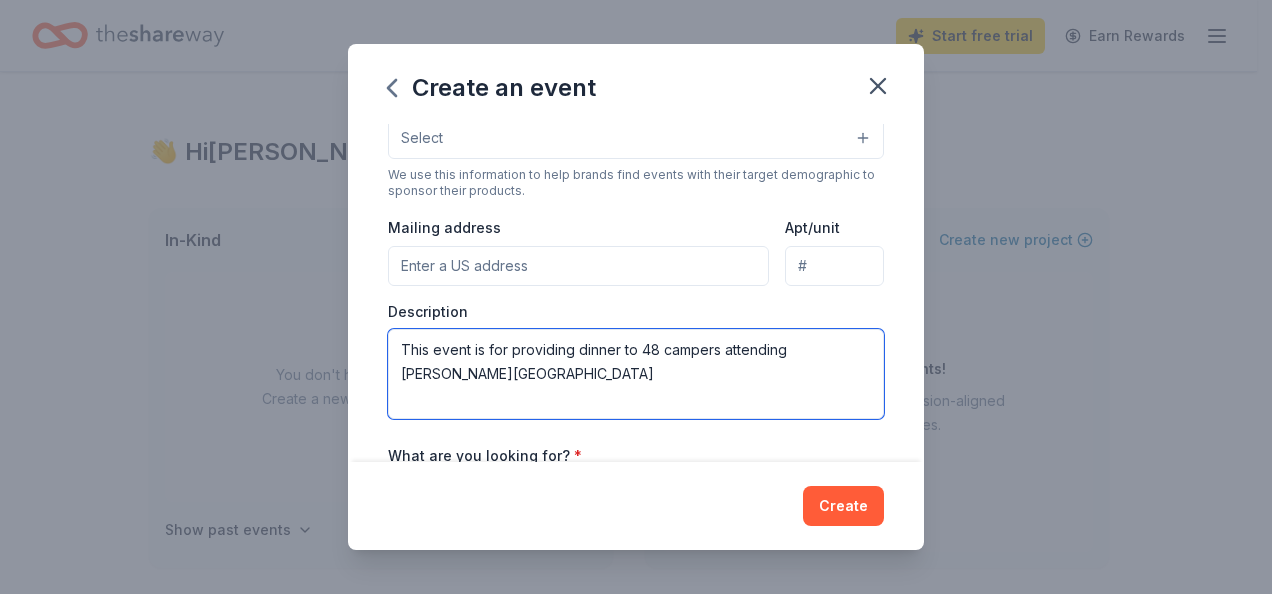 click on "This event is for providing dinner to 48 campers attending Jameson Camp" at bounding box center [636, 374] 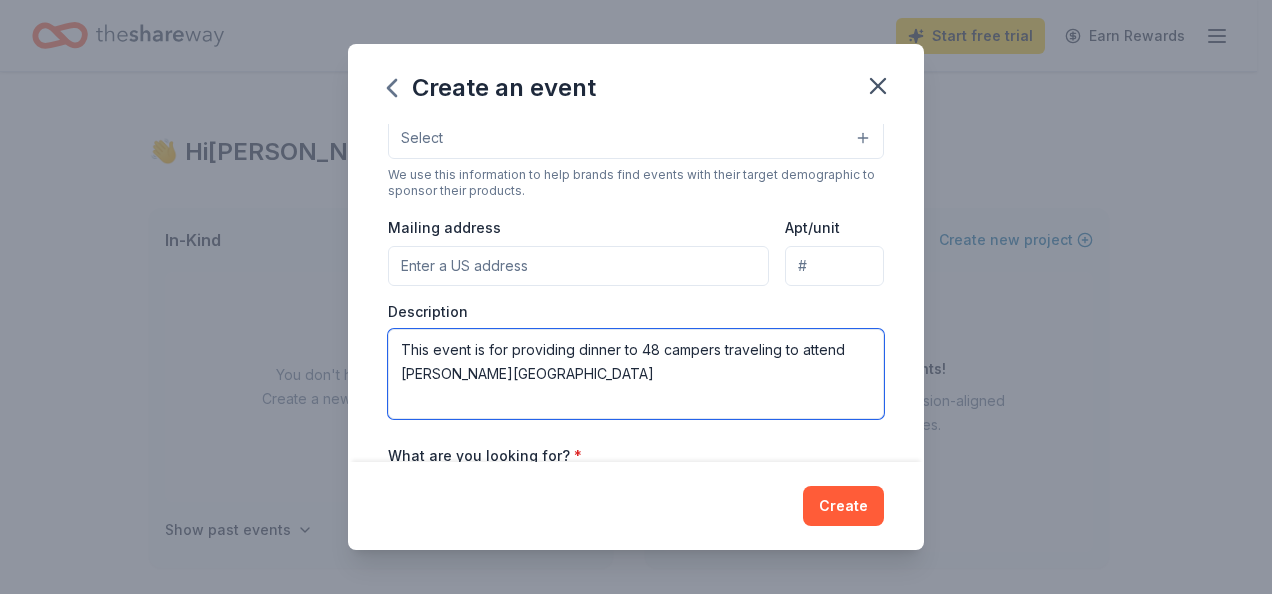click on "This event is for providing dinner to 48 campers traveling to attend Jameson Camp" at bounding box center (636, 374) 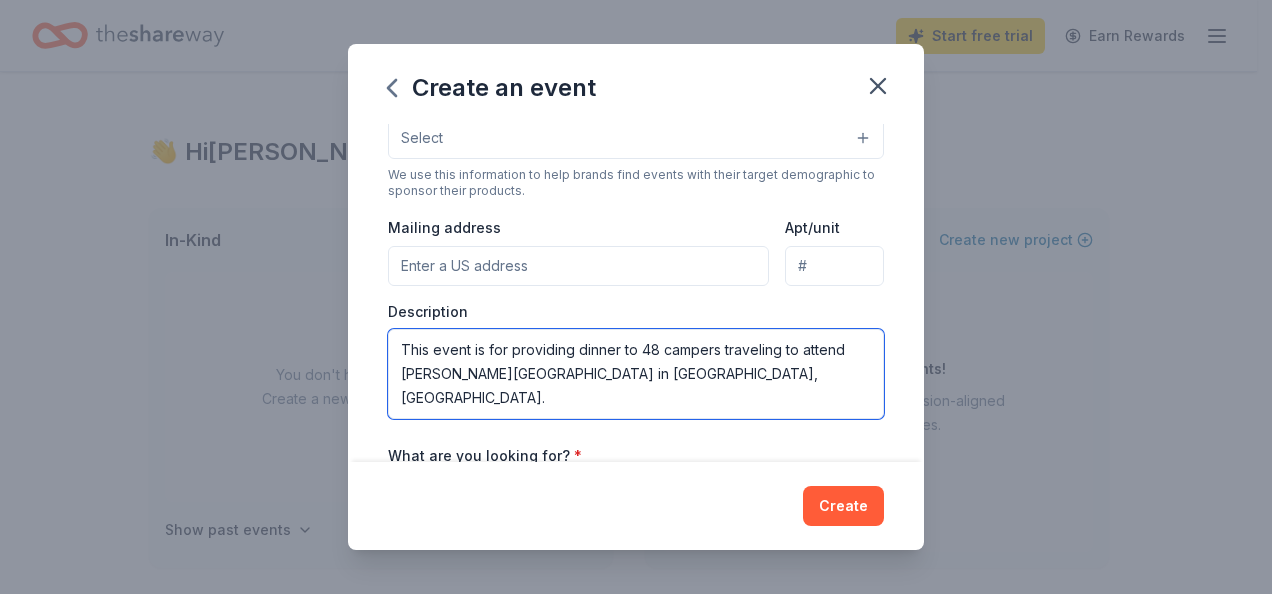 type on "This event is for providing dinner to 48 campers traveling to attend Jameson Camp in Indianapolis, IN." 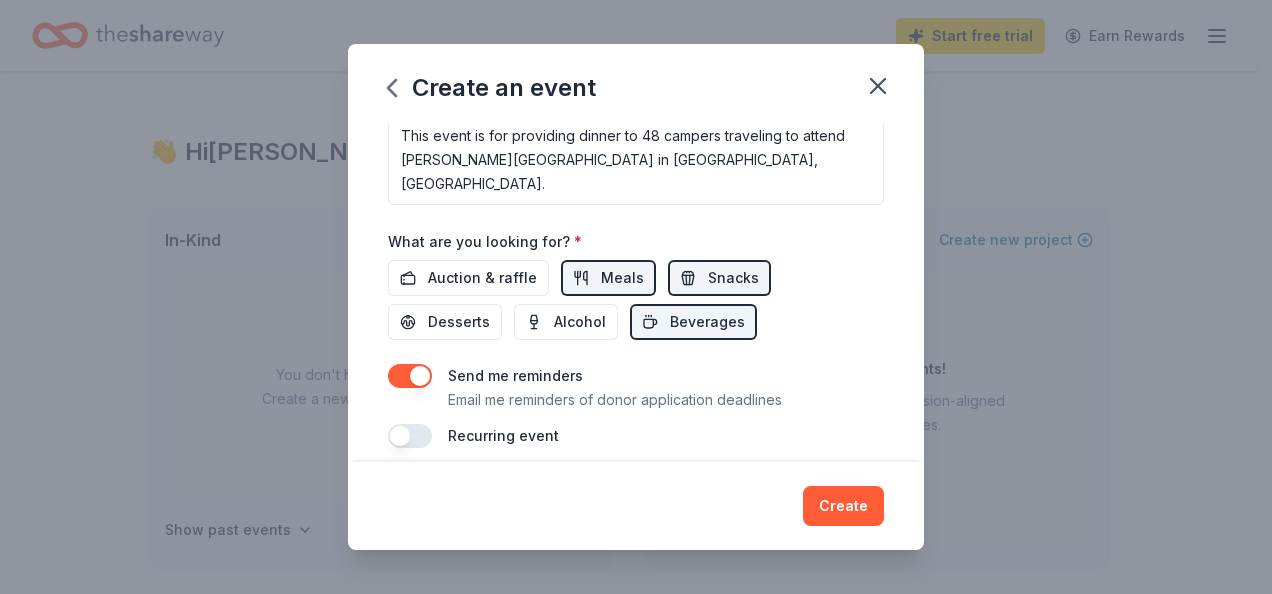 scroll, scrollTop: 614, scrollLeft: 0, axis: vertical 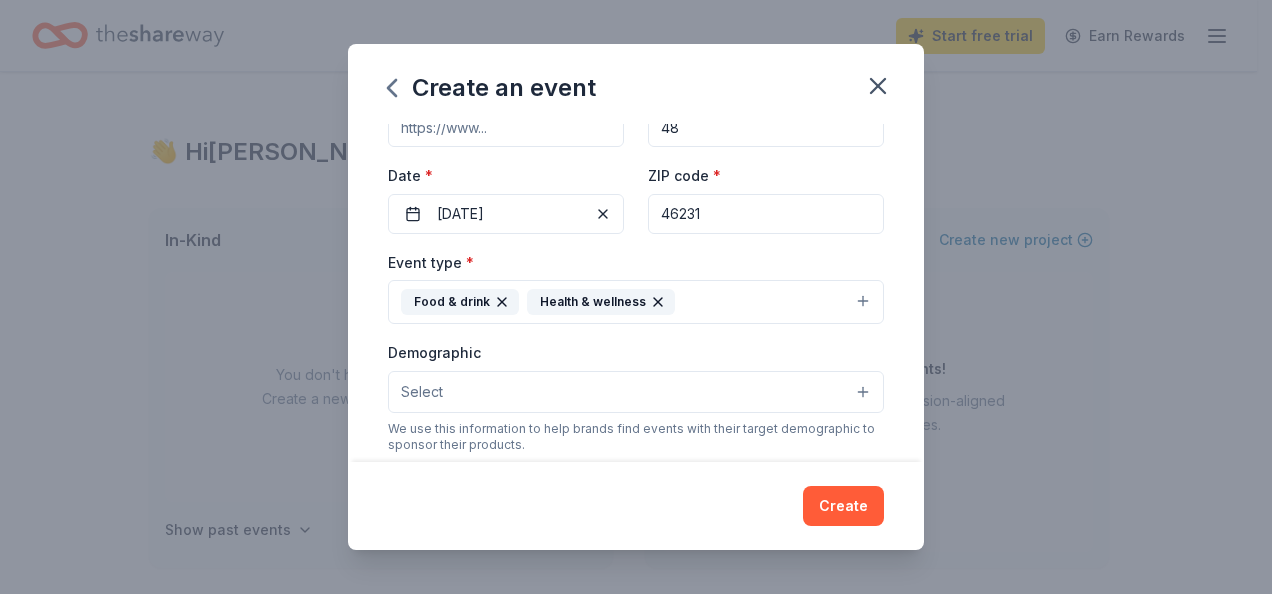 click on "Select" at bounding box center [636, 392] 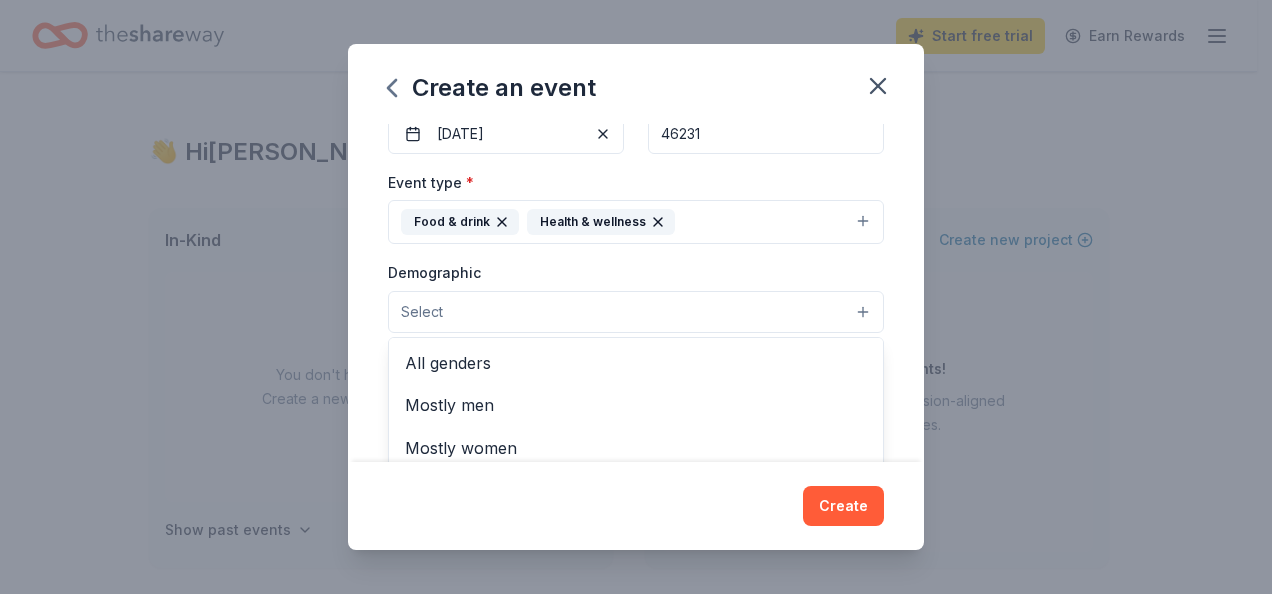 scroll, scrollTop: 254, scrollLeft: 0, axis: vertical 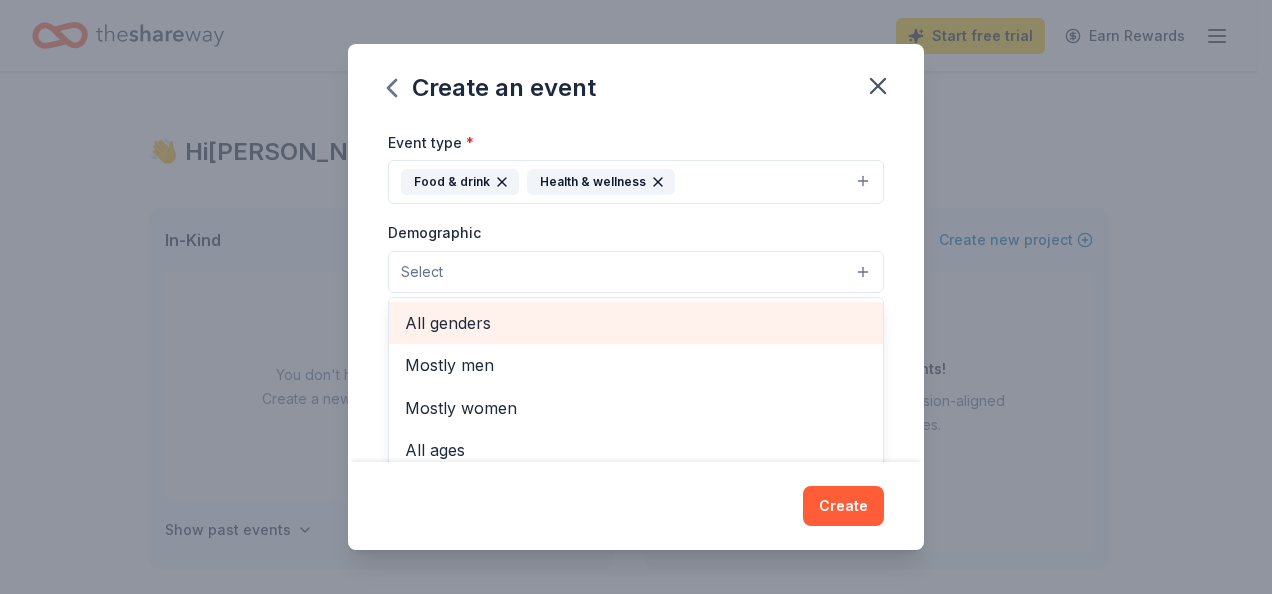 click on "All genders" at bounding box center [636, 323] 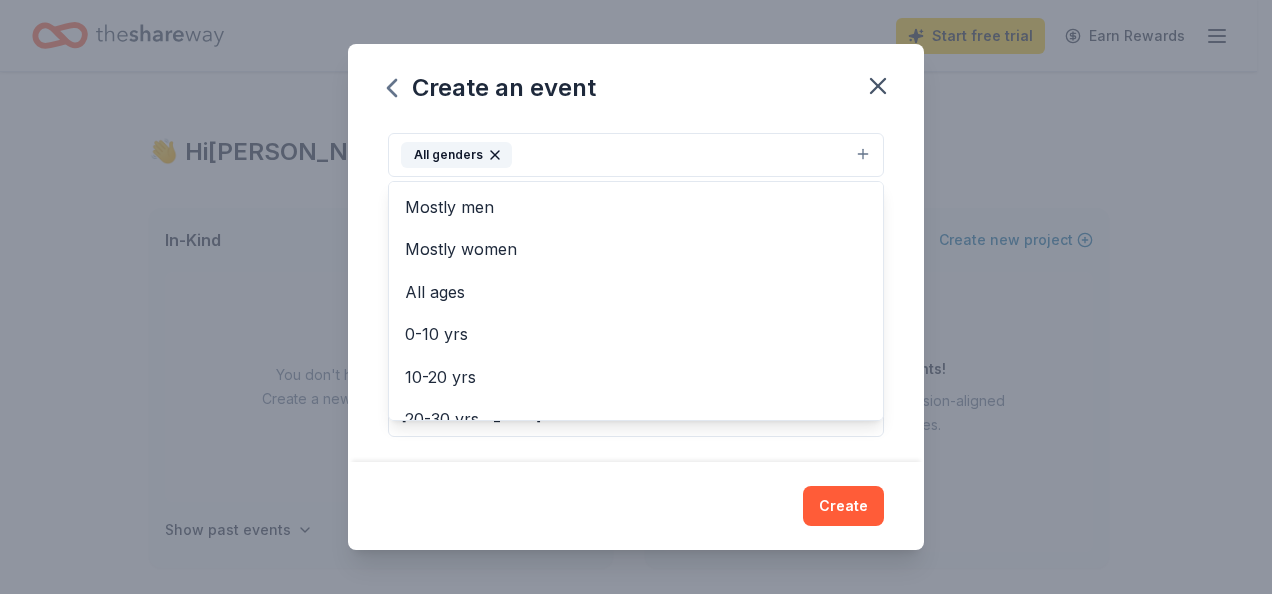 scroll, scrollTop: 374, scrollLeft: 0, axis: vertical 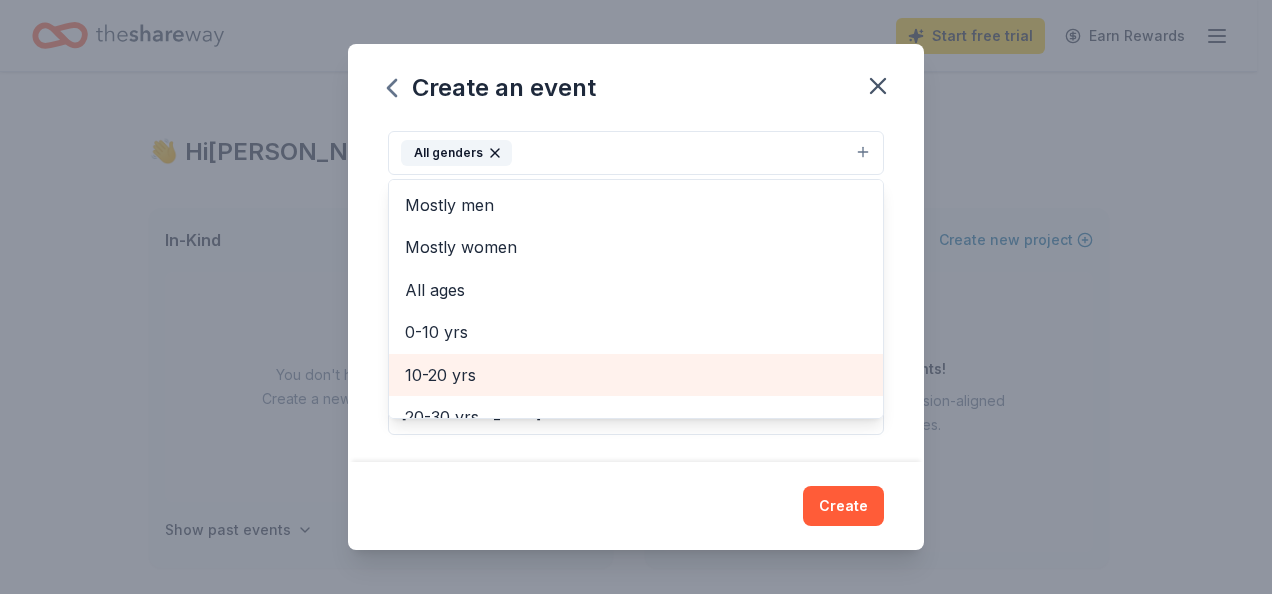 click on "10-20 yrs" at bounding box center [636, 375] 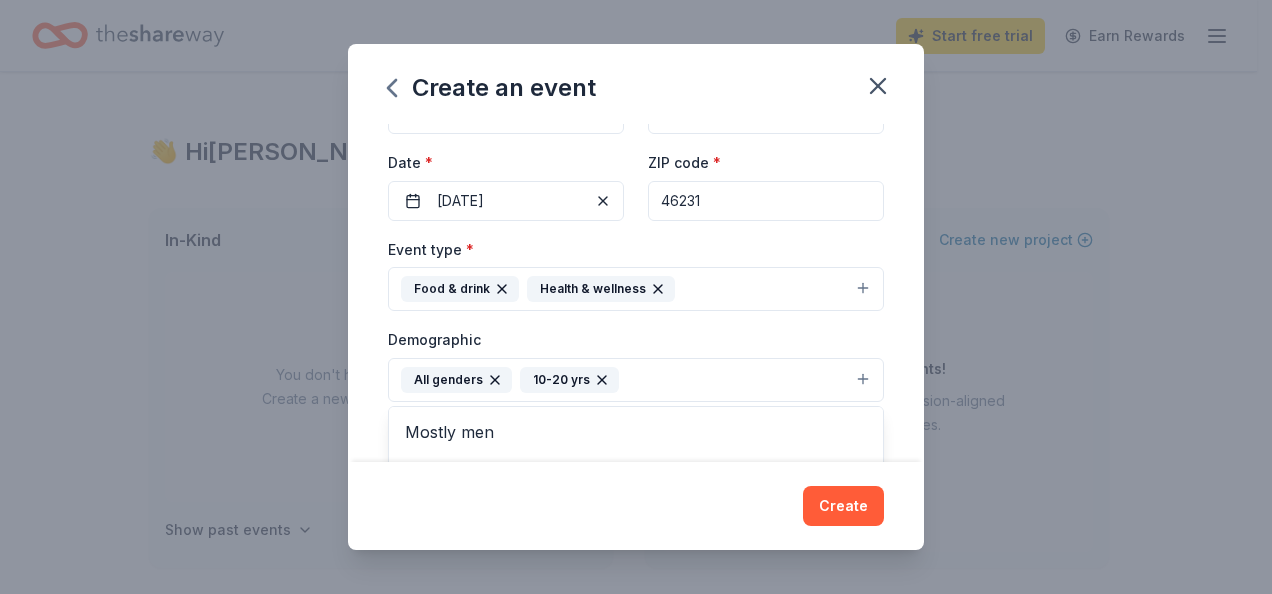 scroll, scrollTop: 53, scrollLeft: 0, axis: vertical 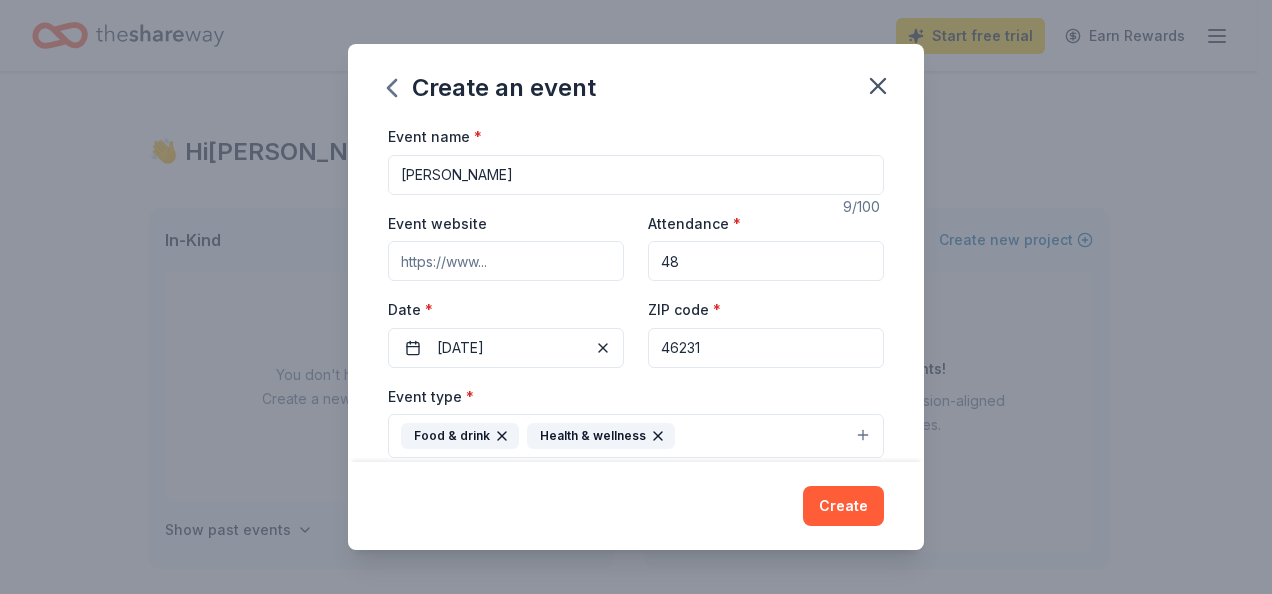 click on "Event name * Camp DEAN 9 /100 Event website Attendance * 48 Date * 07/20/2025 ZIP code * 46231 Event type * Food & drink Health & wellness Demographic All genders 10-20 yrs Mostly men Mostly women All ages 0-10 yrs 20-30 yrs 30-40 yrs 40-50 yrs 50-60 yrs 60-70 yrs 70-80 yrs 80+ yrs We use this information to help brands find events with their target demographic to sponsor their products. Mailing address Apt/unit Description This event is for providing dinner to 48 campers traveling to attend Jameson Camp in Indianapolis, IN. What are you looking for? * Auction & raffle Meals Snacks Desserts Alcohol Beverages Send me reminders Email me reminders of donor application deadlines Recurring event" at bounding box center (636, 588) 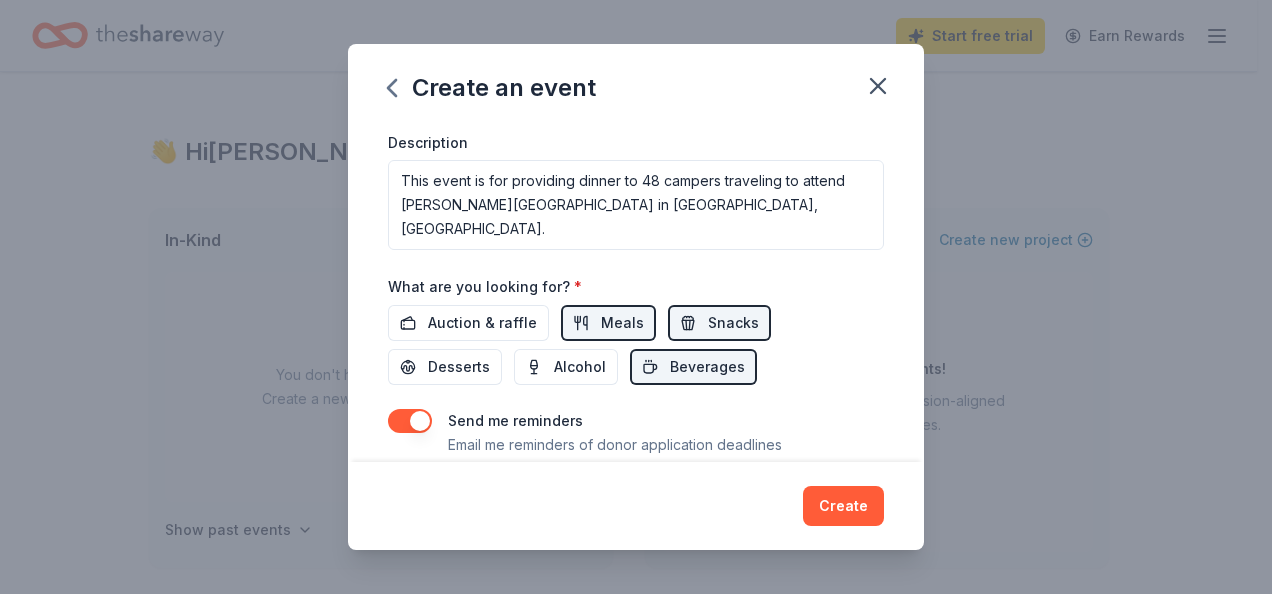 scroll, scrollTop: 616, scrollLeft: 0, axis: vertical 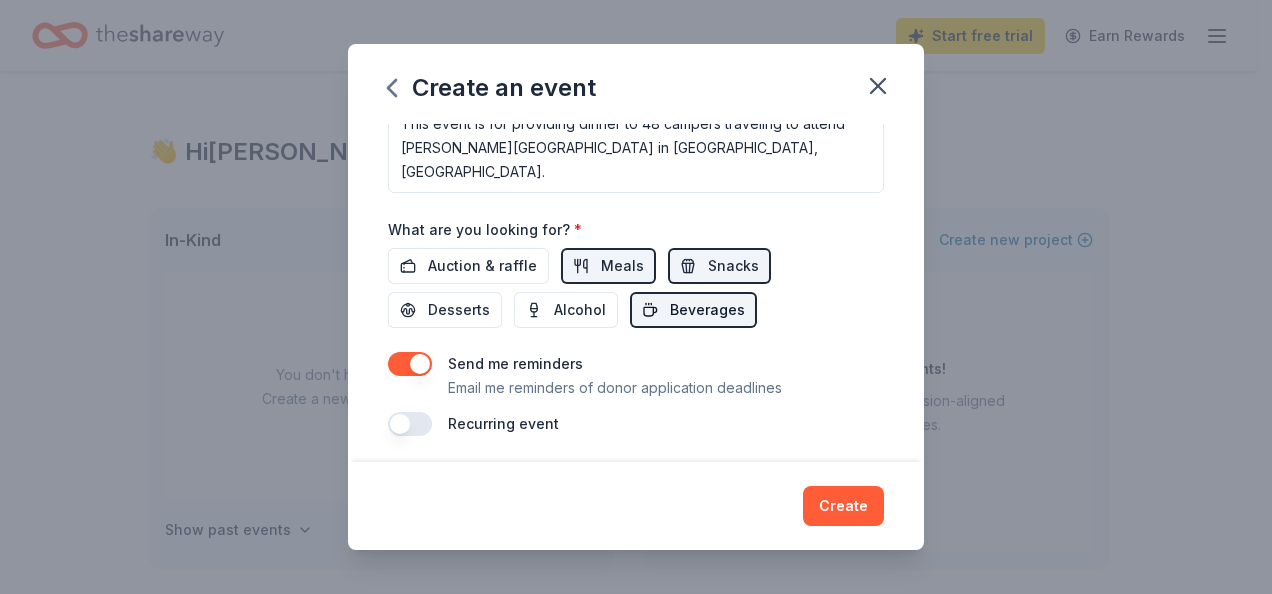 click on "Beverages" at bounding box center (707, 310) 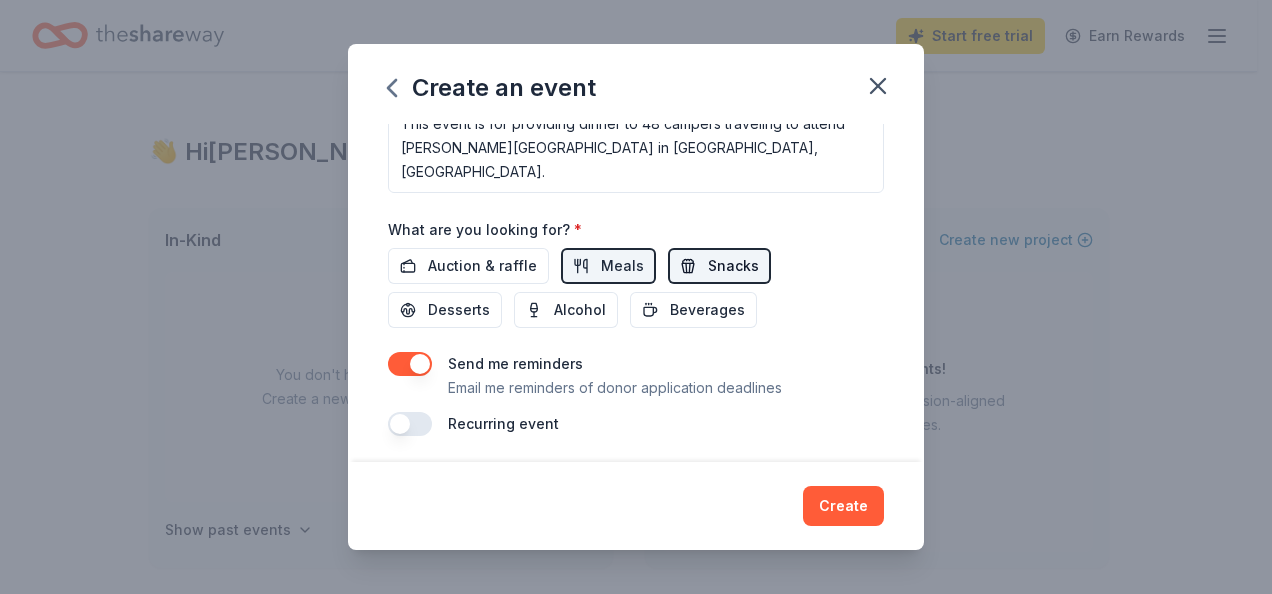 click on "Snacks" at bounding box center (733, 266) 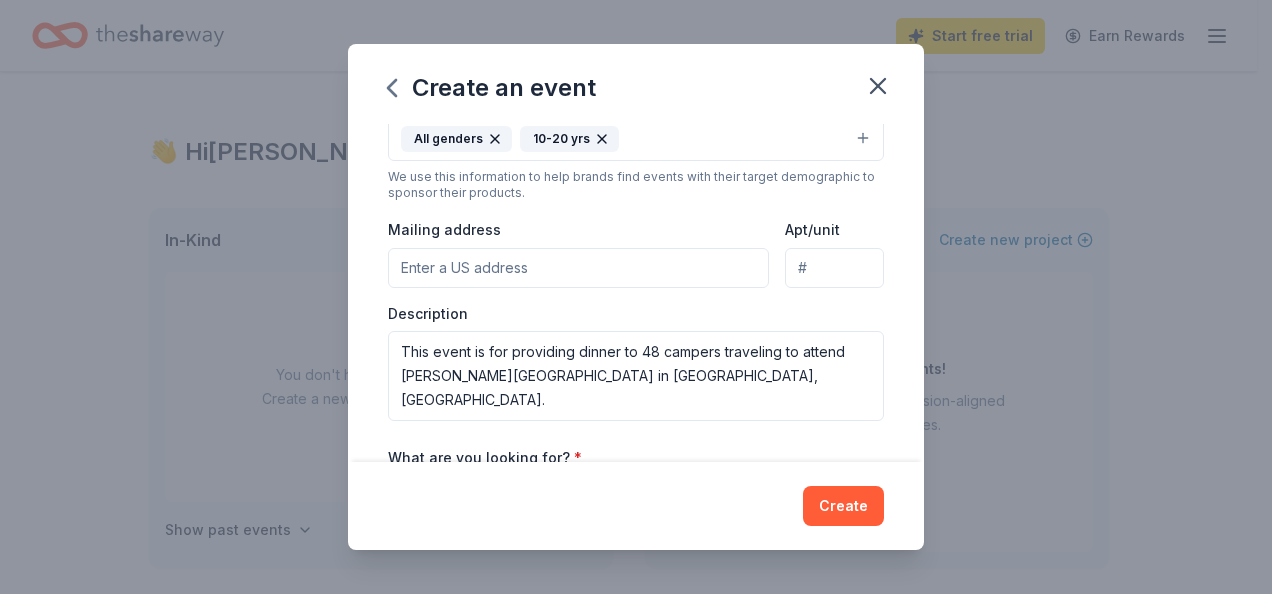 scroll, scrollTop: 362, scrollLeft: 0, axis: vertical 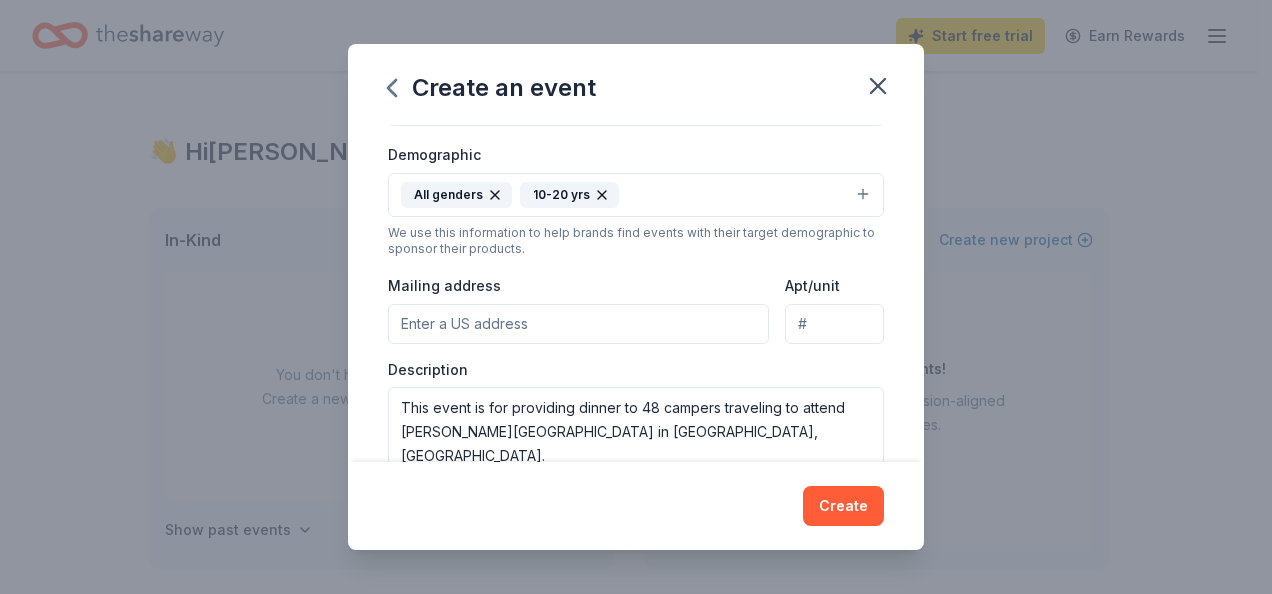 click on "Mailing address" at bounding box center [578, 324] 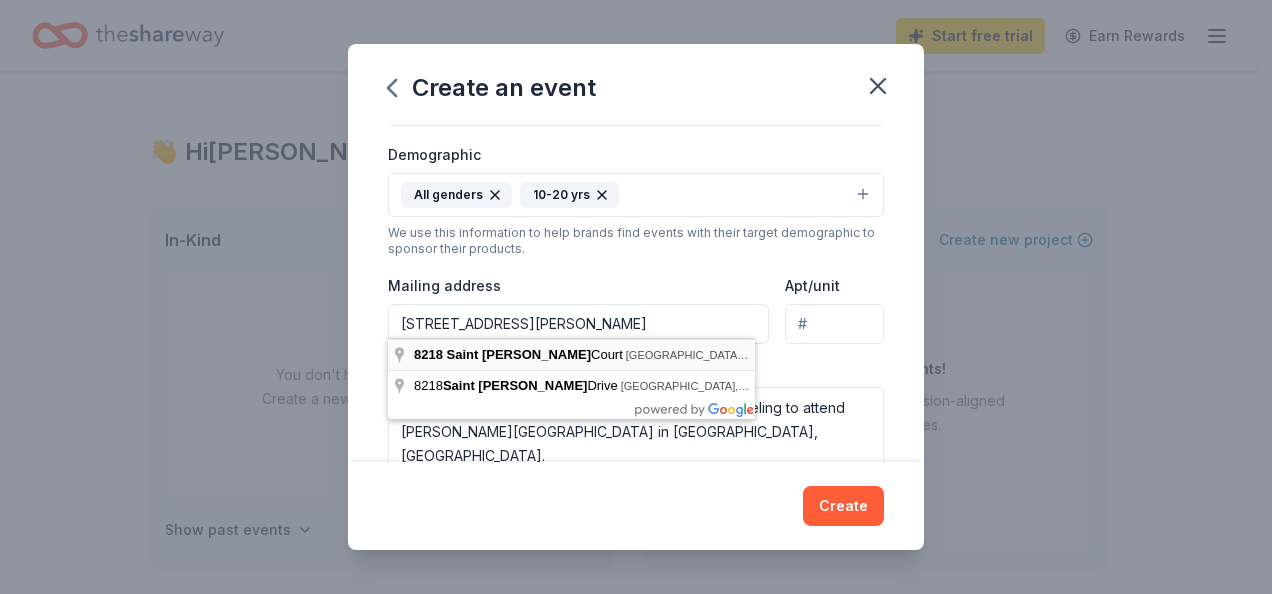 type on "8218 Saint Clifford Court, Indianapolis, IN, 46239" 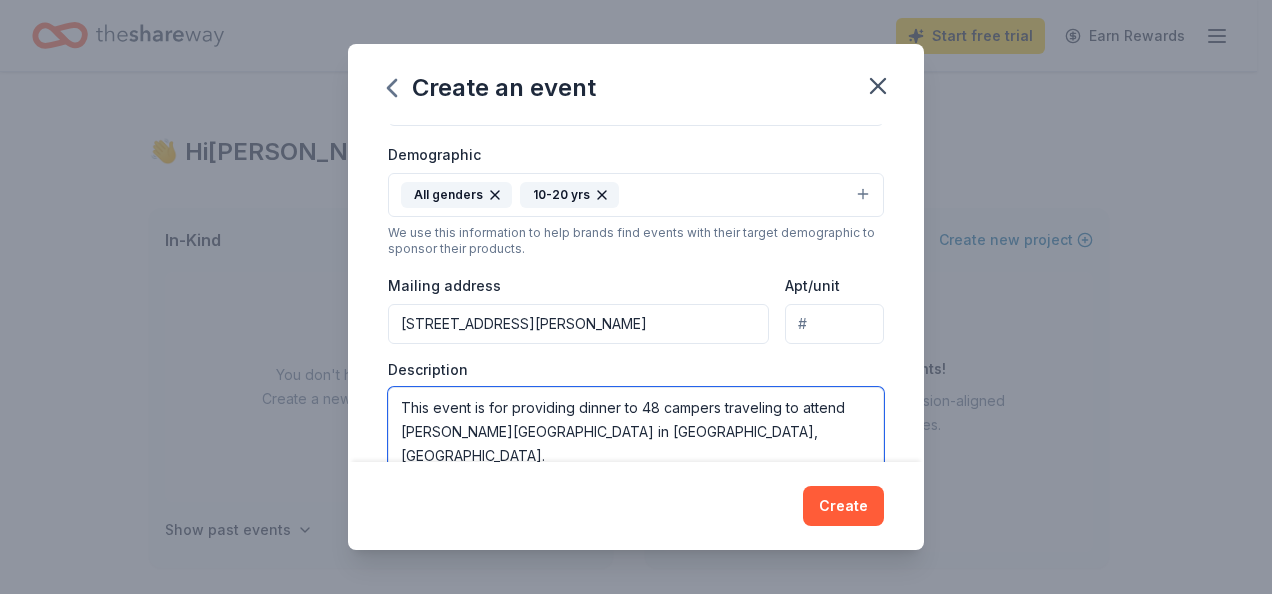 click on "This event is for providing dinner to 48 campers traveling to attend Jameson Camp in Indianapolis, IN." at bounding box center [636, 432] 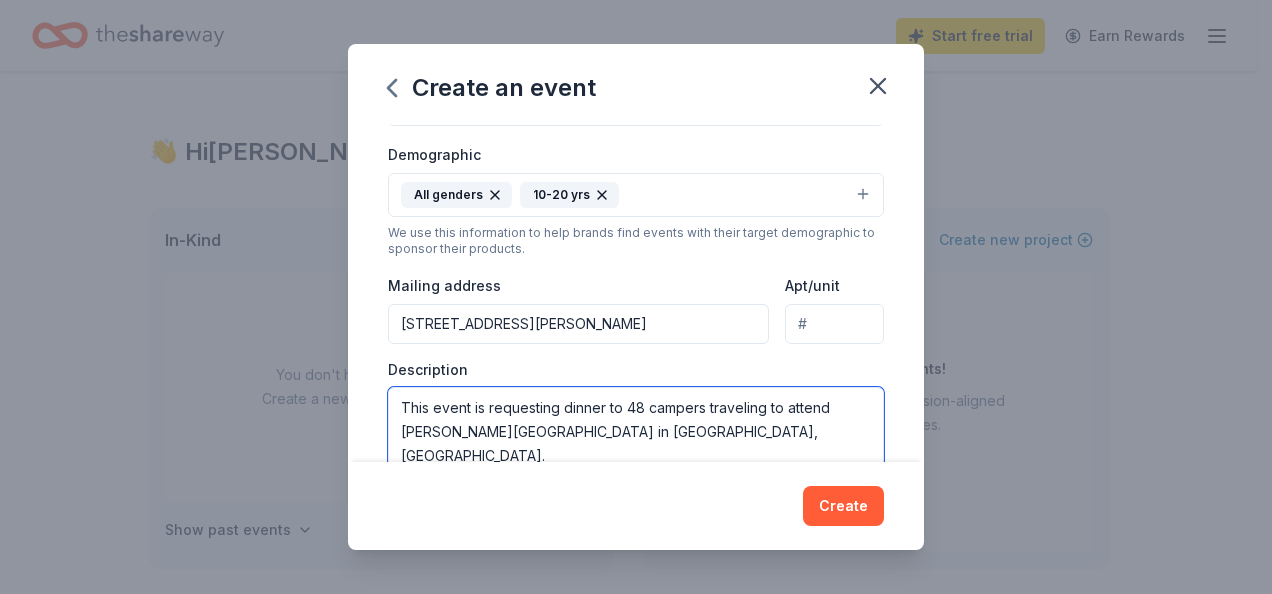 click on "This event is requesting dinner to 48 campers traveling to attend Jameson Camp in Indianapolis, IN." at bounding box center (636, 432) 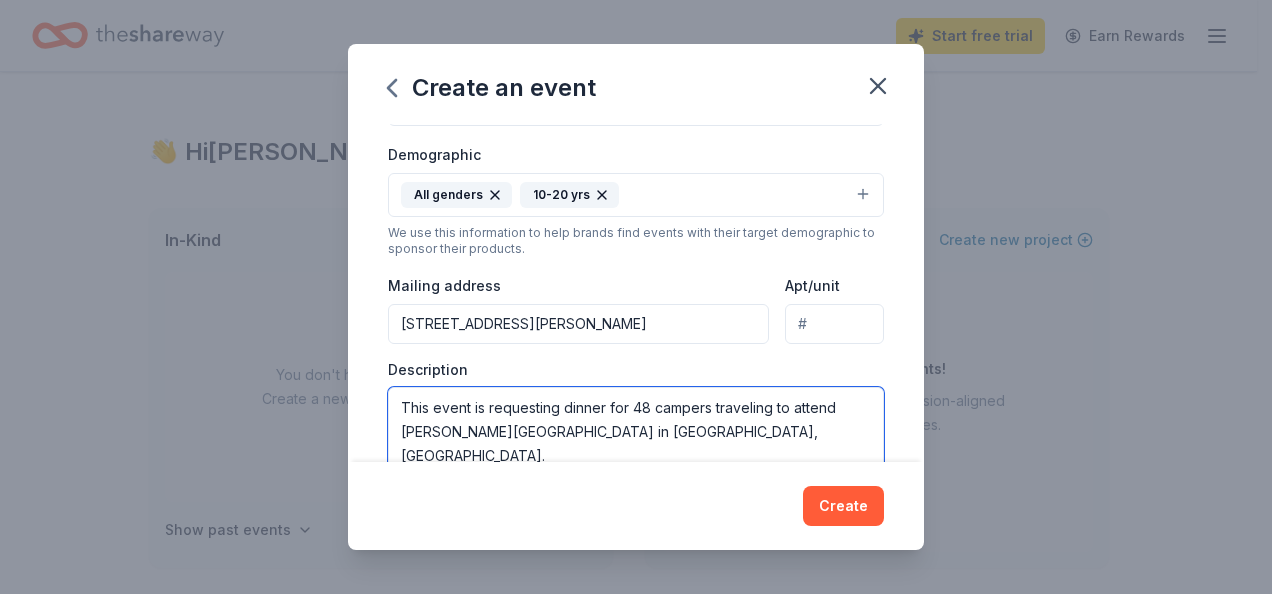 type on "This event is requesting dinner for 48 campers traveling to attend Jameson Camp in Indianapolis, IN." 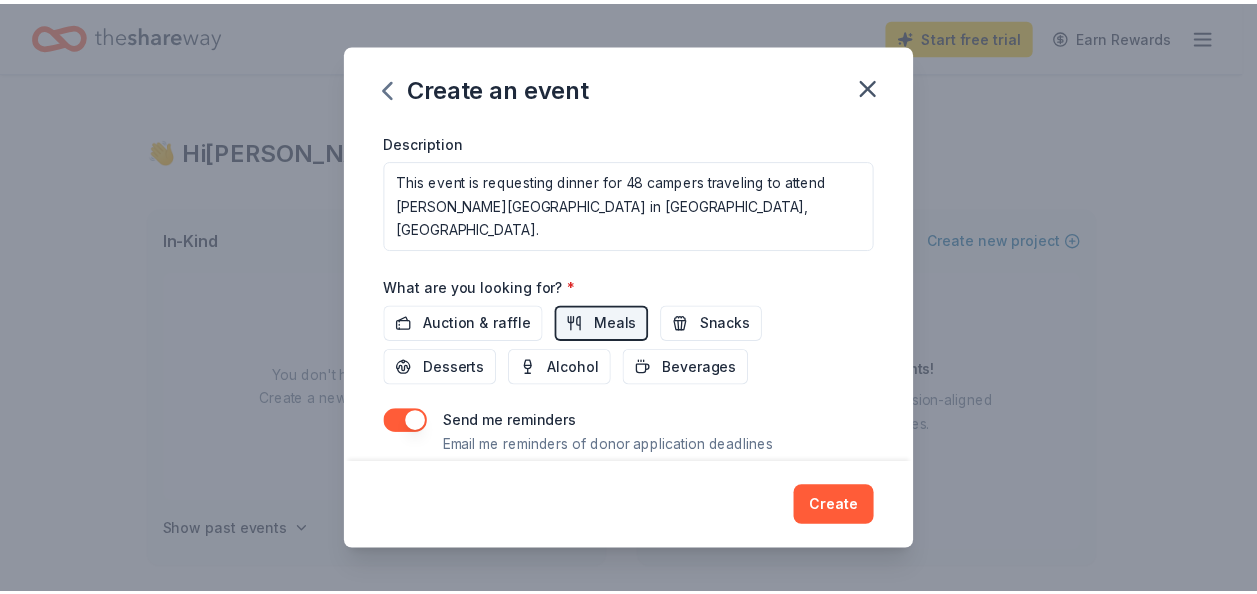 scroll, scrollTop: 616, scrollLeft: 0, axis: vertical 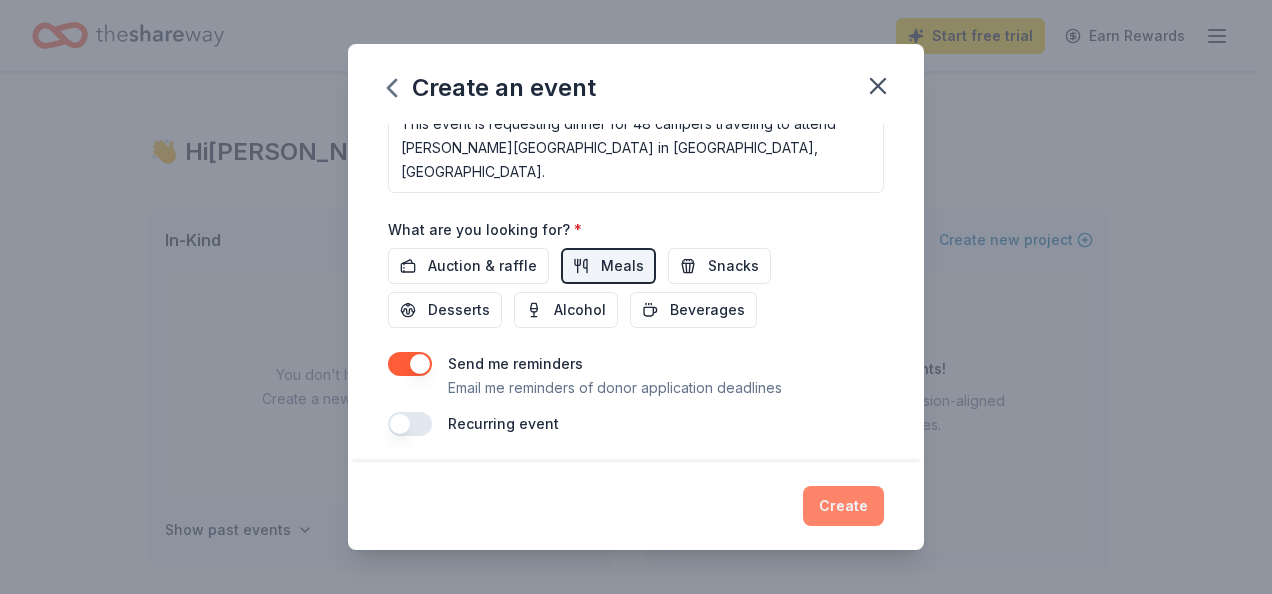 click on "Create" at bounding box center [843, 506] 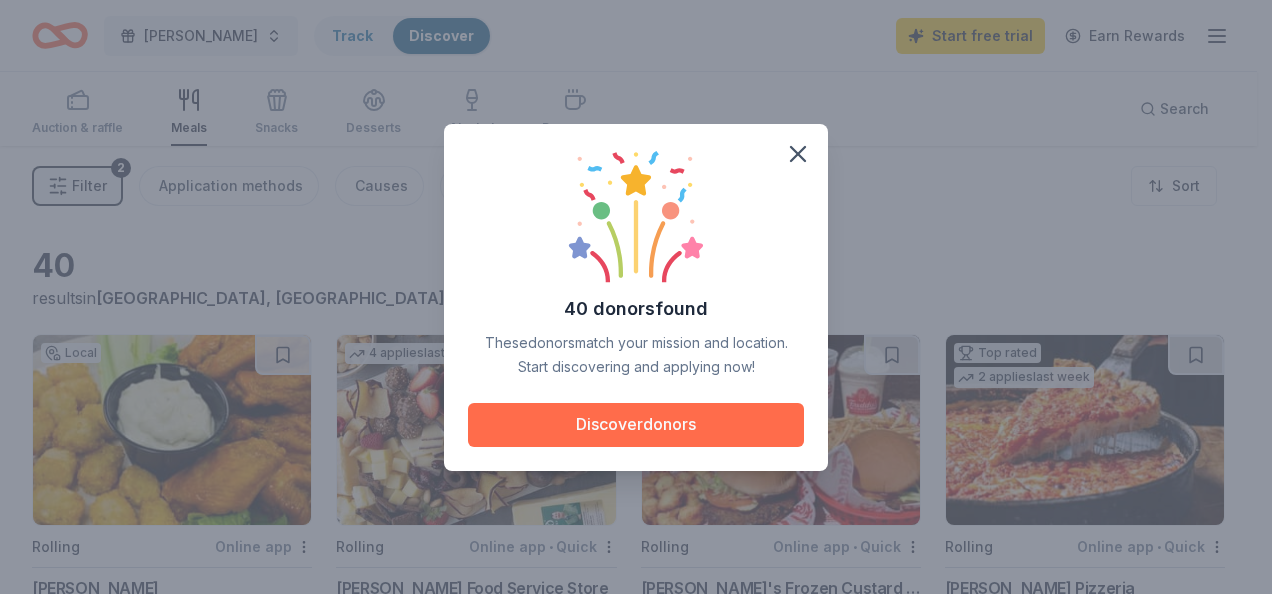 click on "Discover  donors" at bounding box center (636, 425) 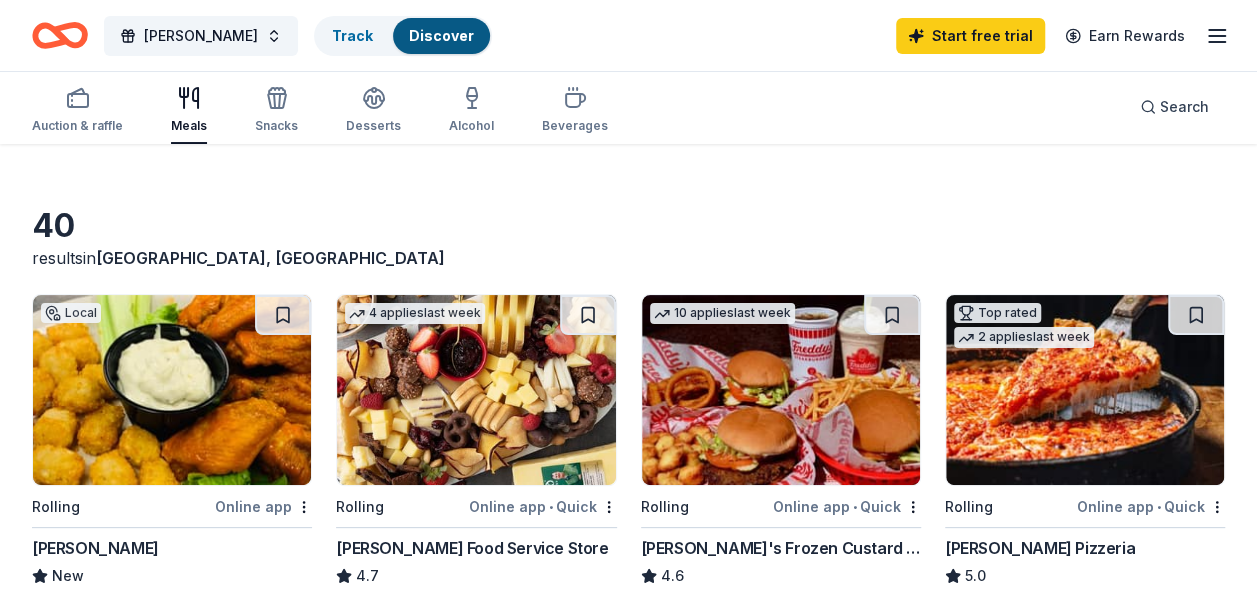 scroll, scrollTop: 94, scrollLeft: 0, axis: vertical 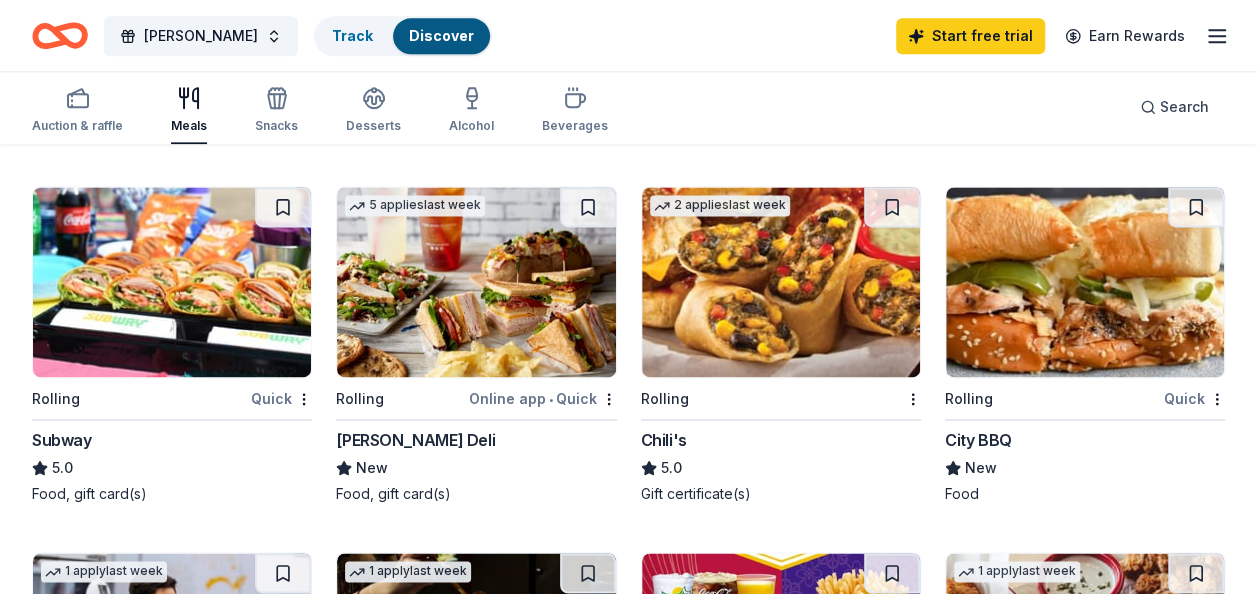 click at bounding box center [1085, 282] 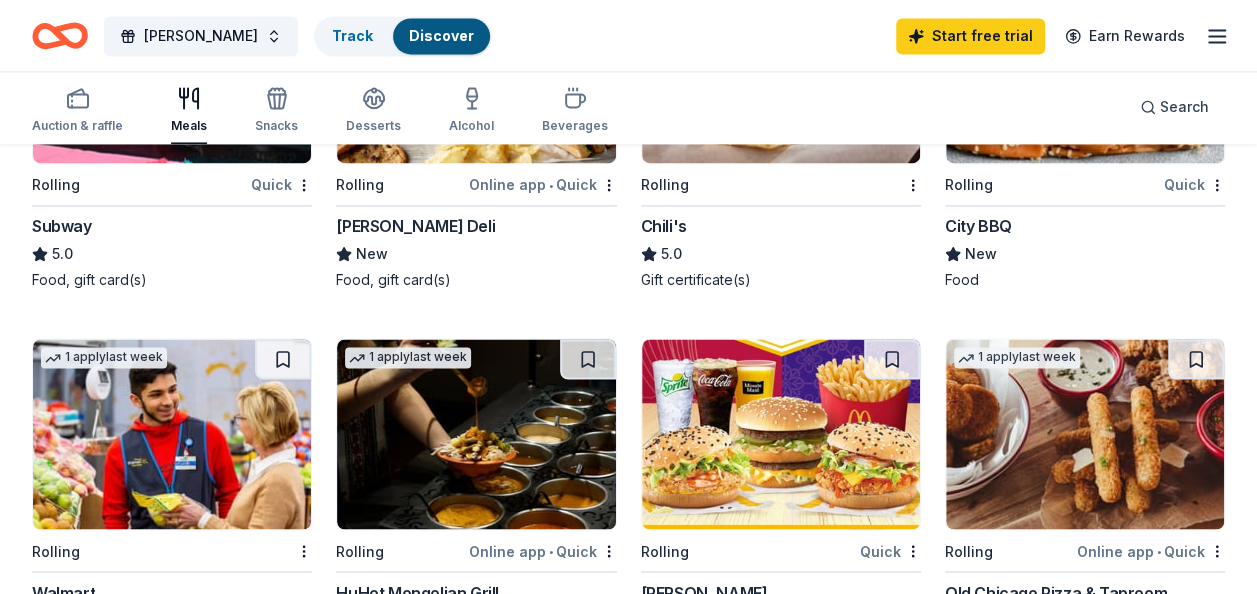 scroll, scrollTop: 1560, scrollLeft: 0, axis: vertical 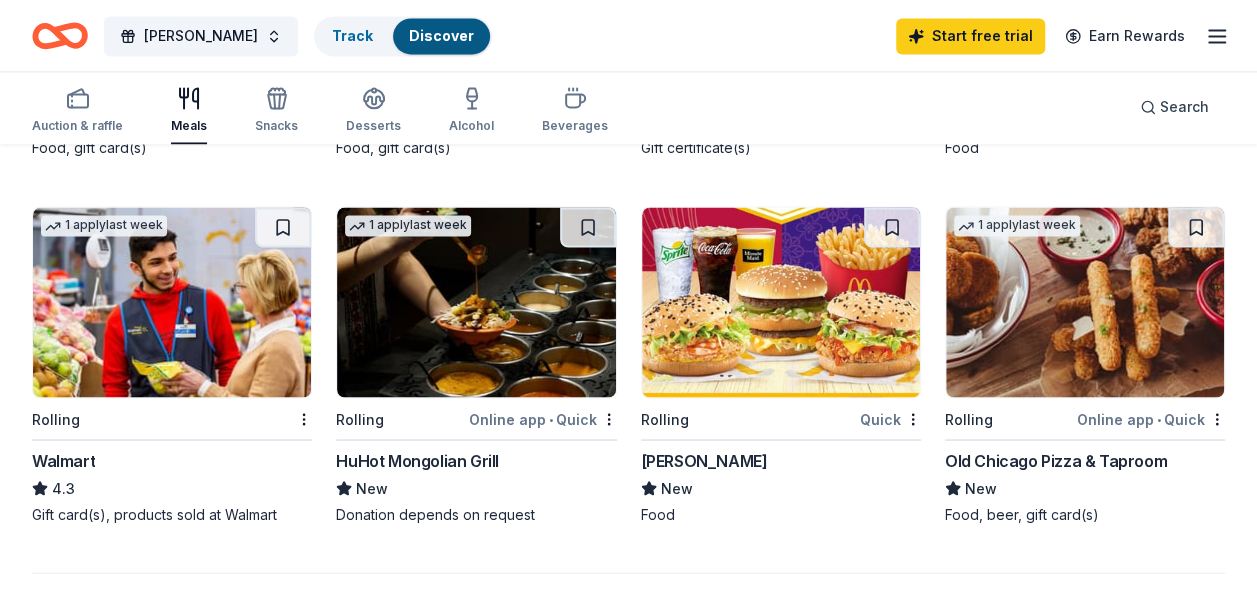 click on "Walmart" at bounding box center (63, 460) 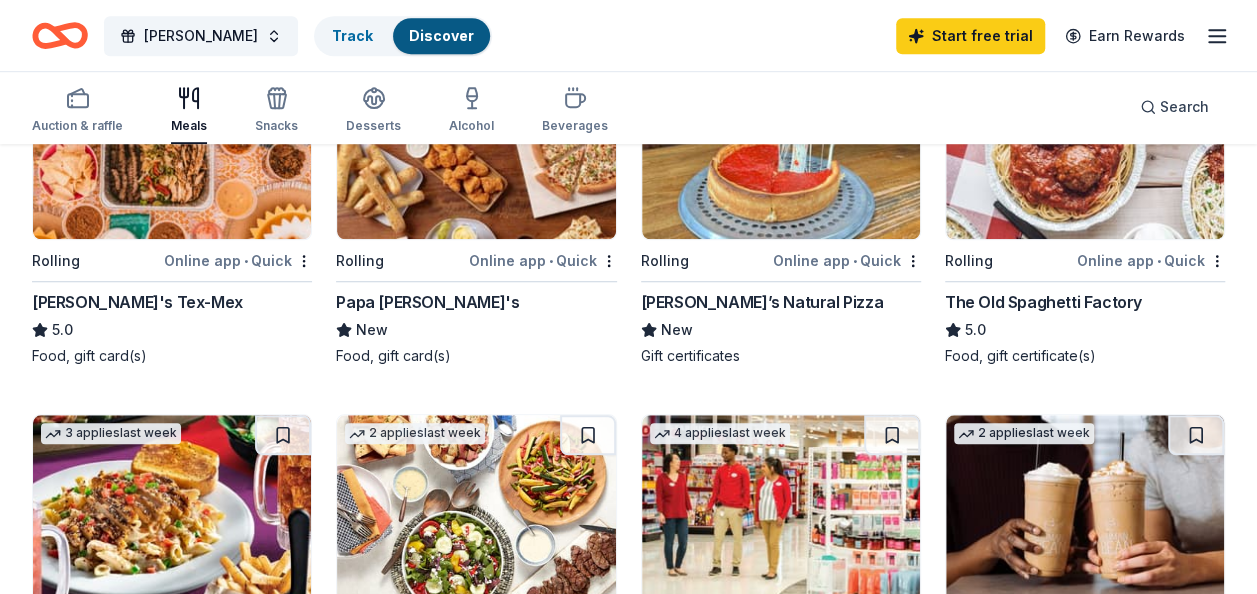 scroll, scrollTop: 505, scrollLeft: 0, axis: vertical 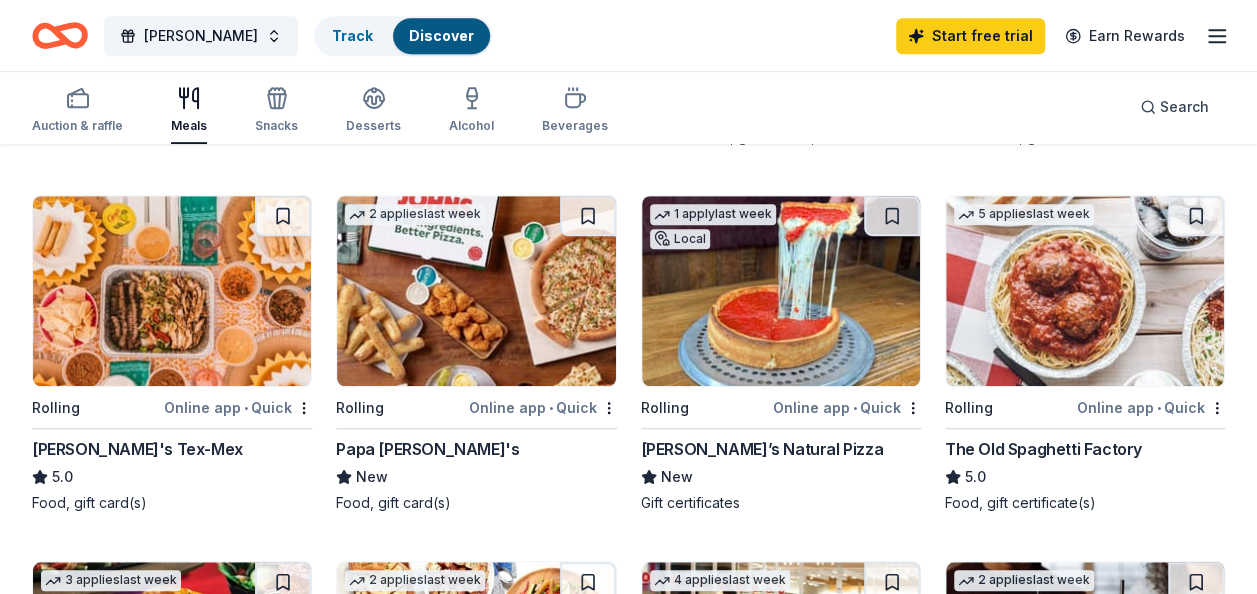 click on "Online app • Quick" at bounding box center (543, 407) 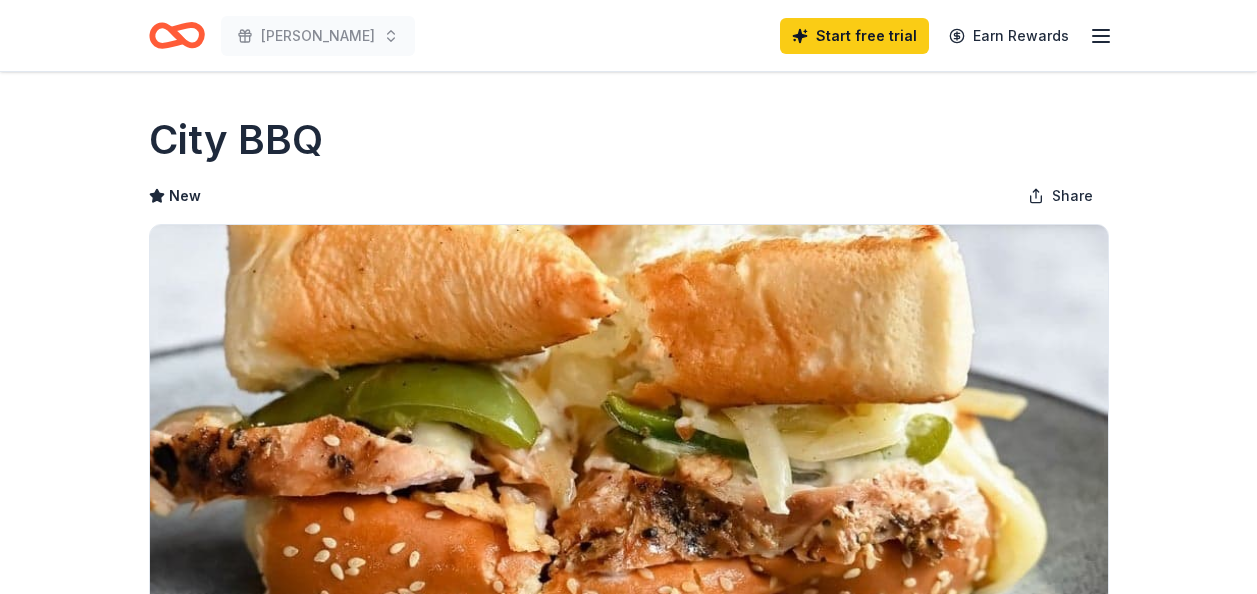 scroll, scrollTop: 0, scrollLeft: 0, axis: both 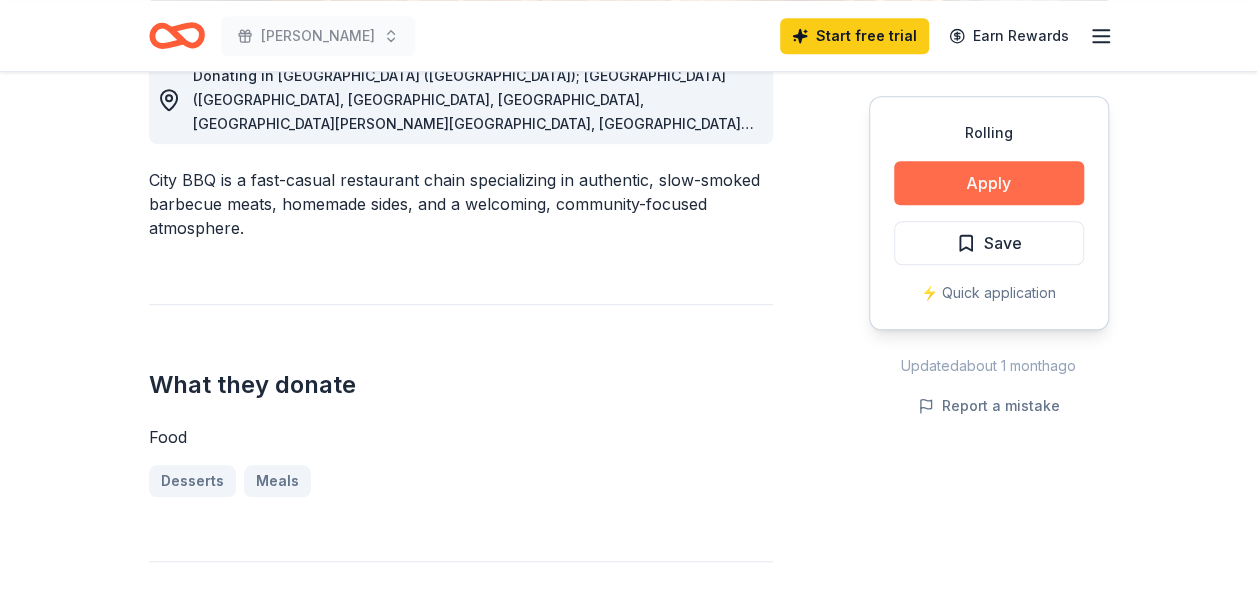 click on "Apply" at bounding box center (989, 183) 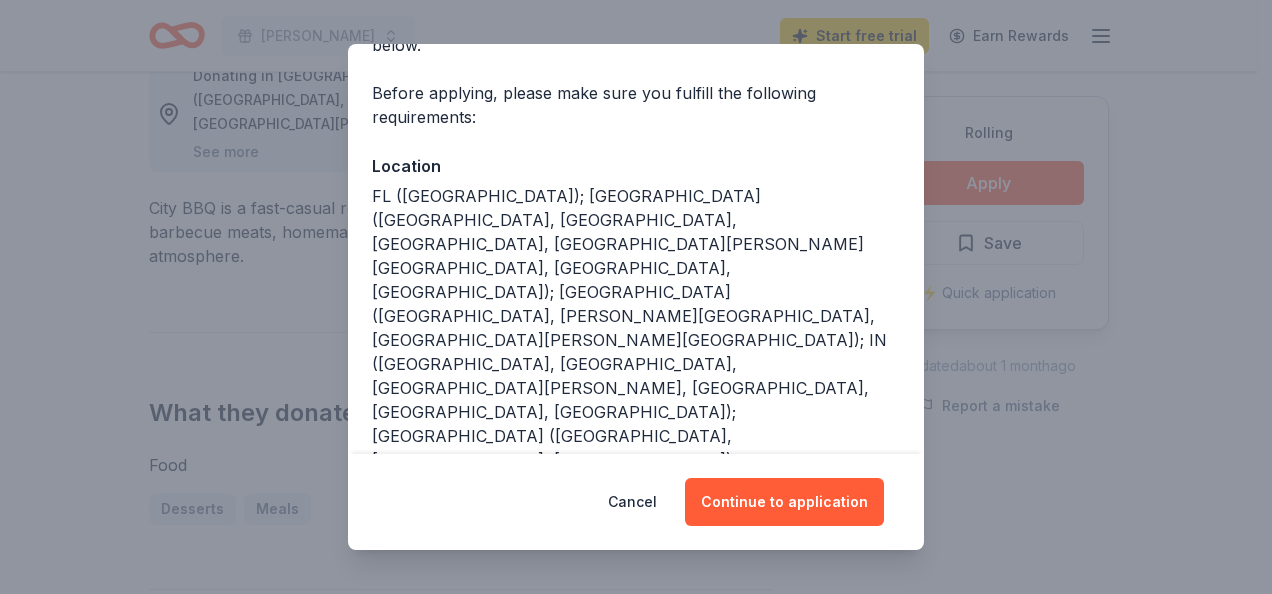 scroll, scrollTop: 187, scrollLeft: 0, axis: vertical 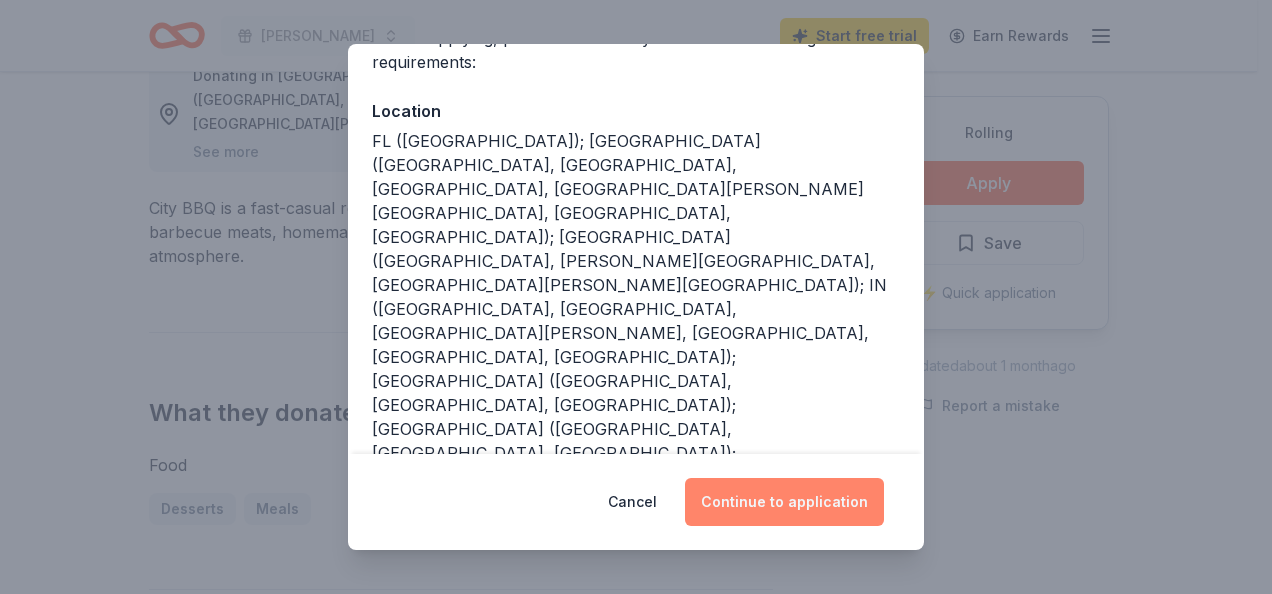 click on "Continue to application" at bounding box center [784, 502] 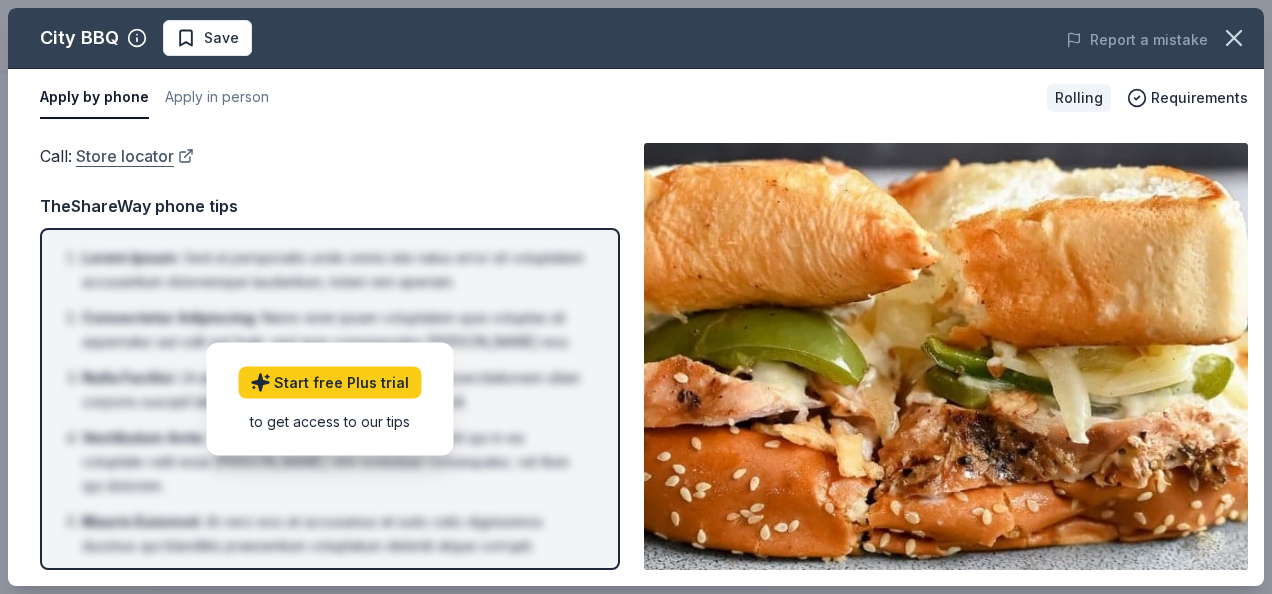 click on "Store locator" at bounding box center (135, 156) 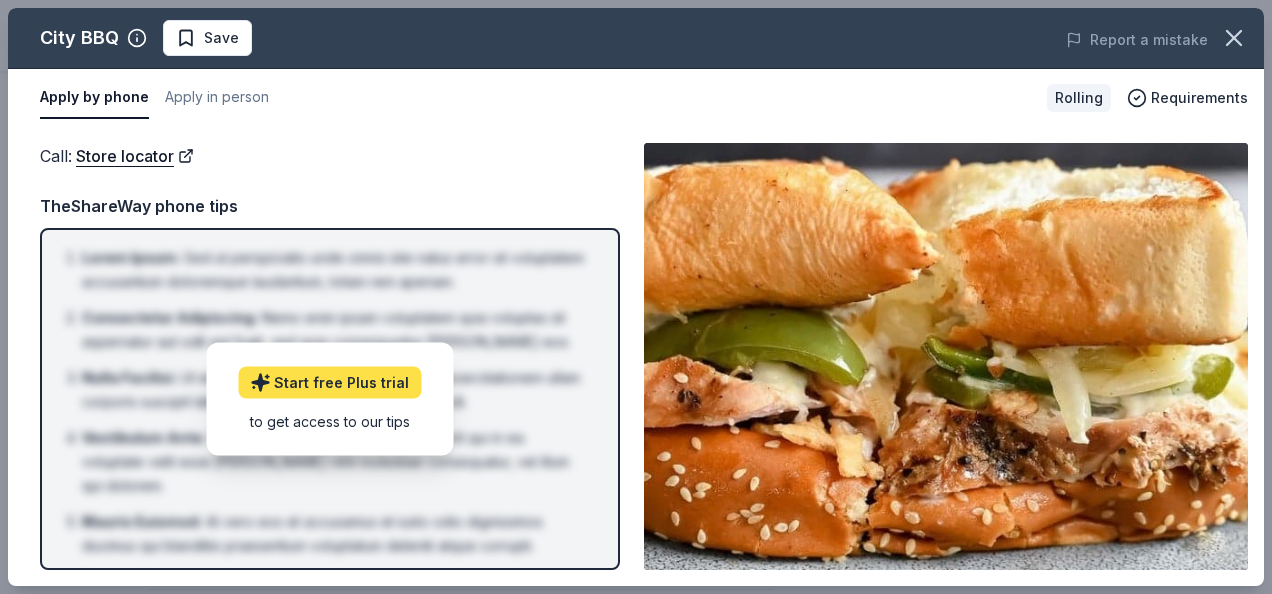 click on "Start free Plus trial" at bounding box center [329, 382] 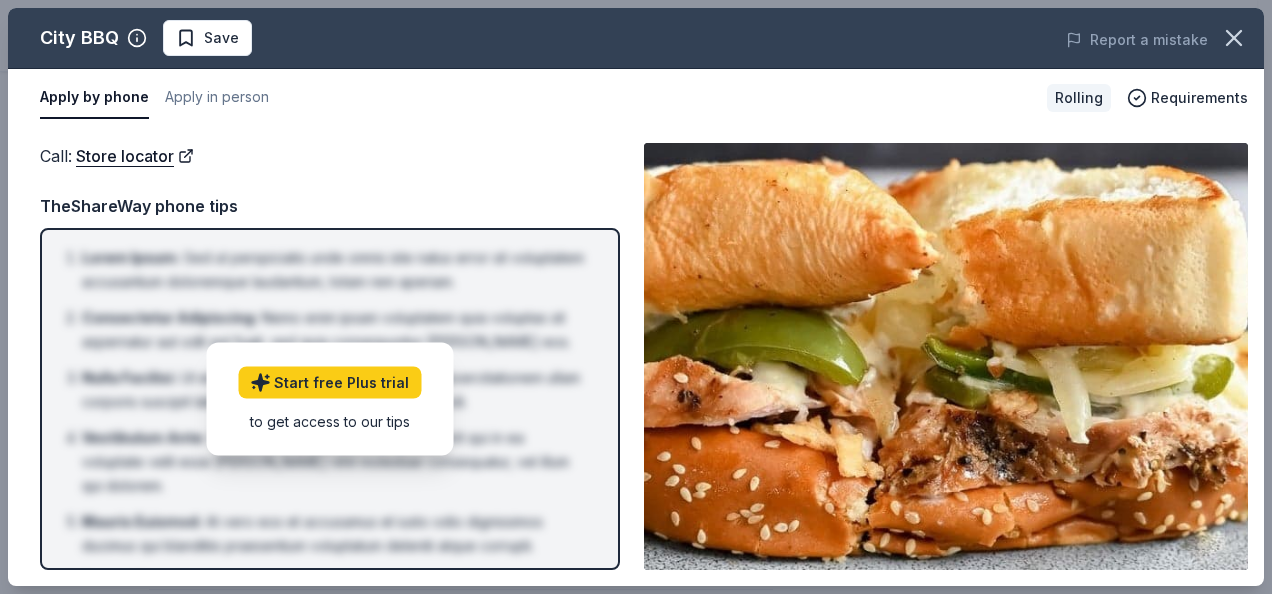 click on "Apply by phone" at bounding box center [94, 98] 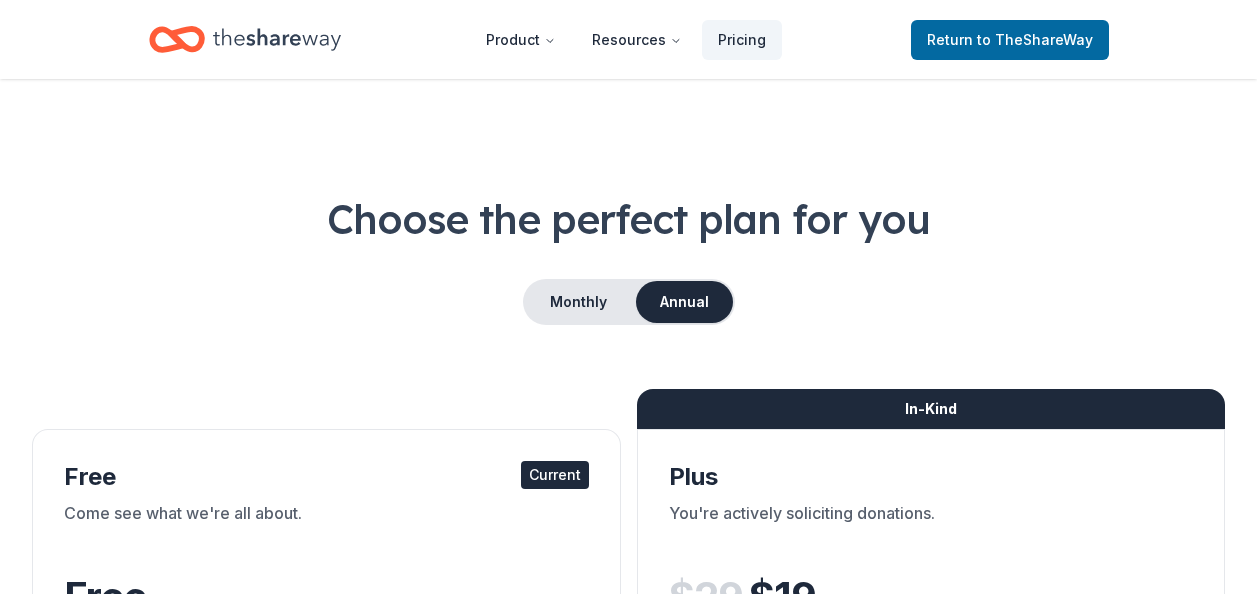 scroll, scrollTop: 0, scrollLeft: 0, axis: both 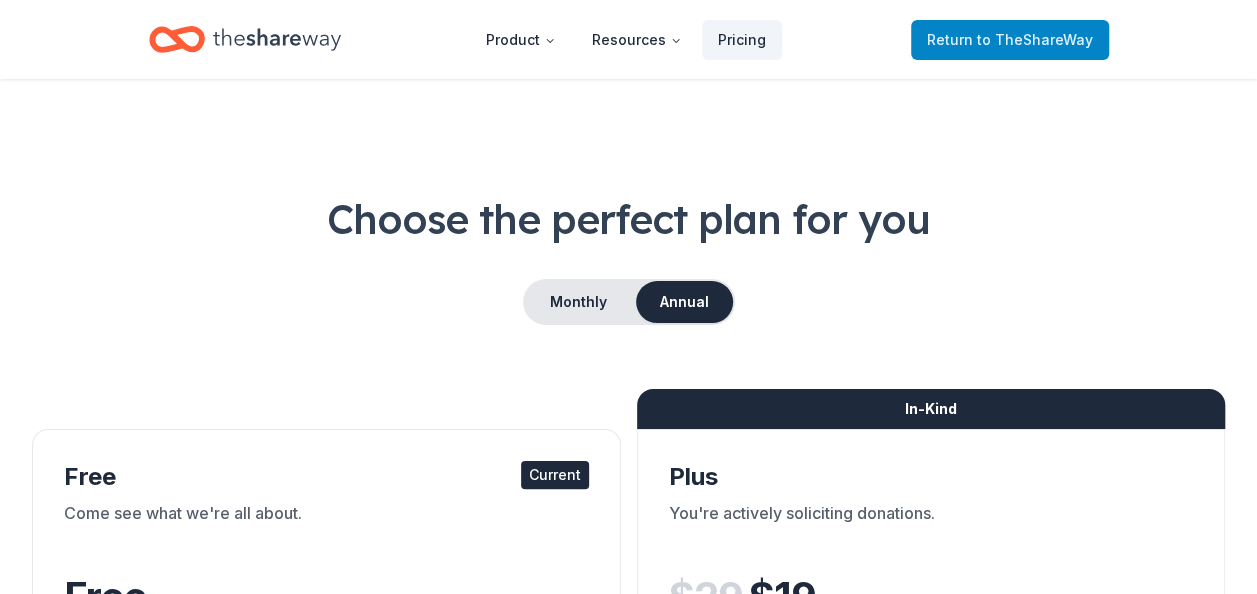 click on "to TheShareWay" at bounding box center (1035, 39) 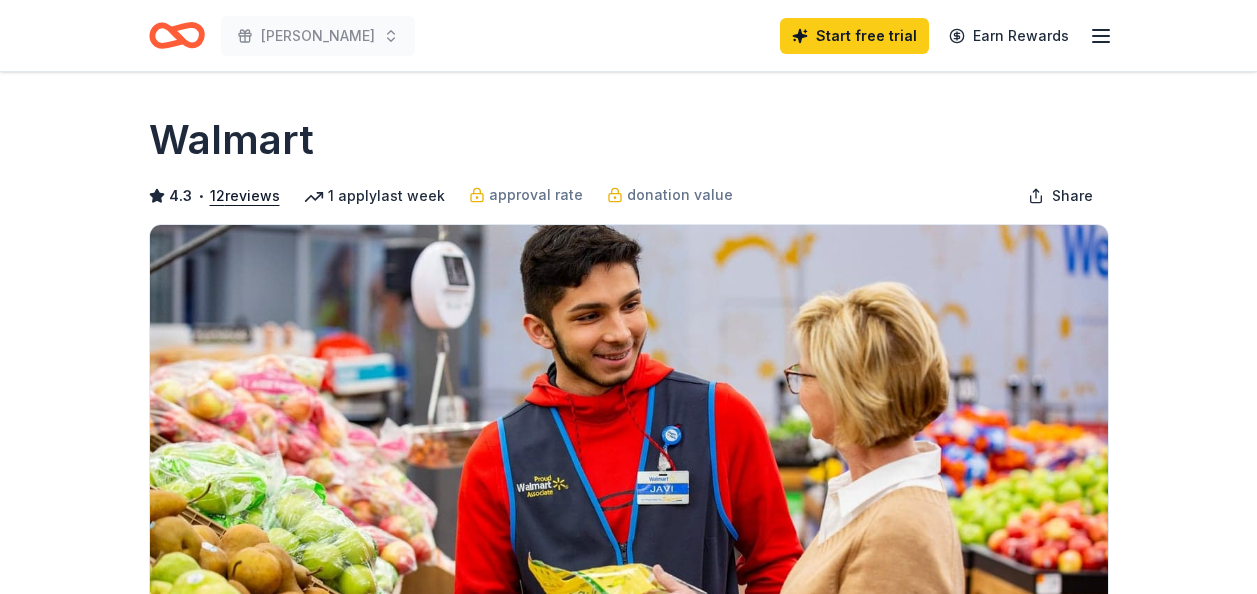 scroll, scrollTop: 0, scrollLeft: 0, axis: both 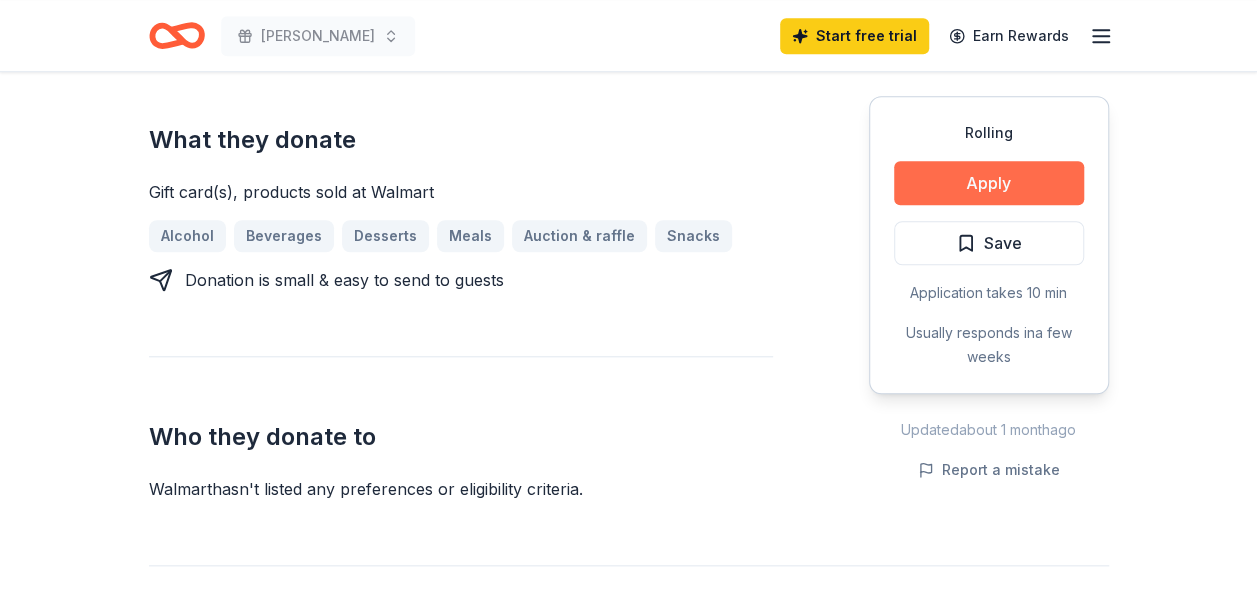 click on "Apply" at bounding box center (989, 183) 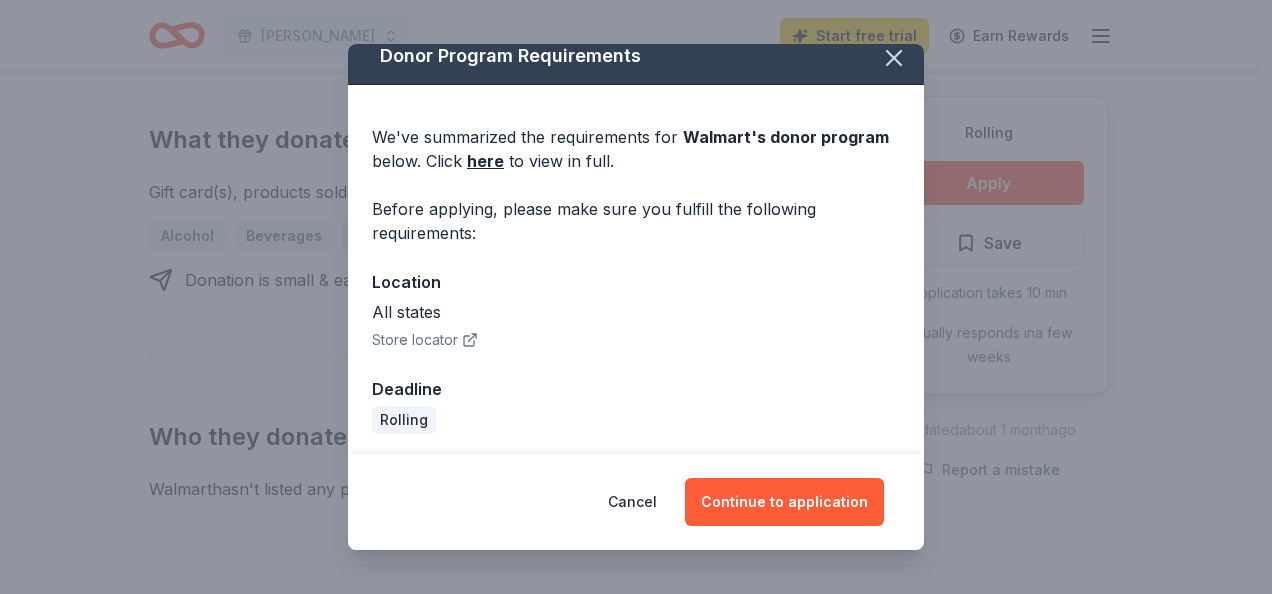 scroll, scrollTop: 19, scrollLeft: 0, axis: vertical 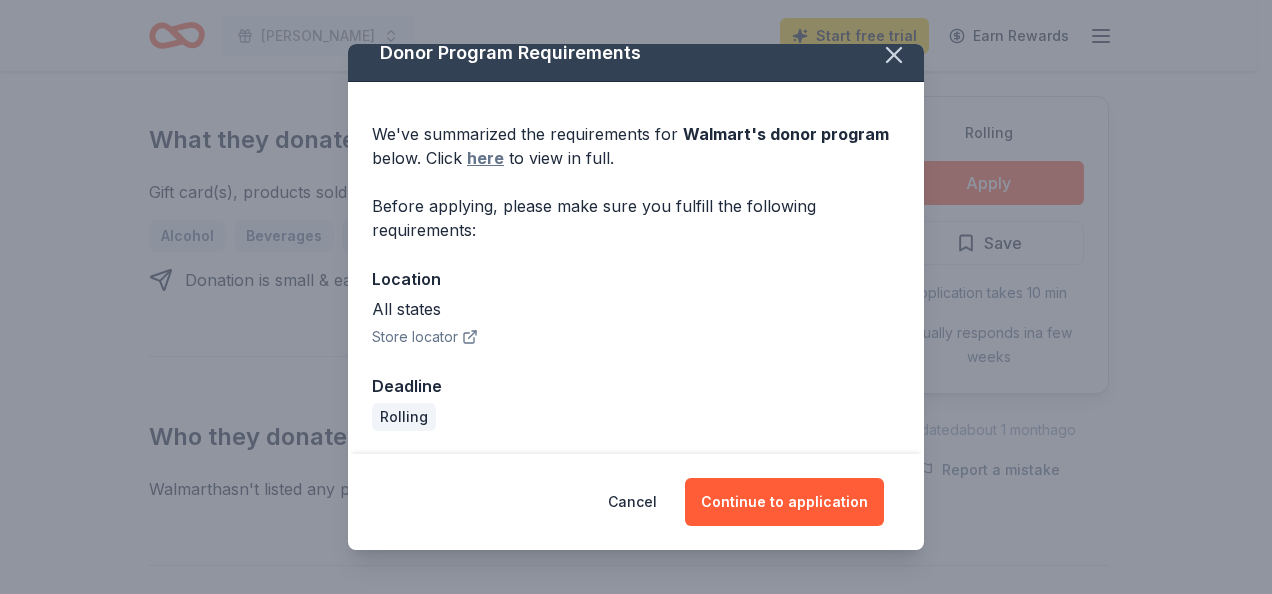 click on "here" at bounding box center (485, 158) 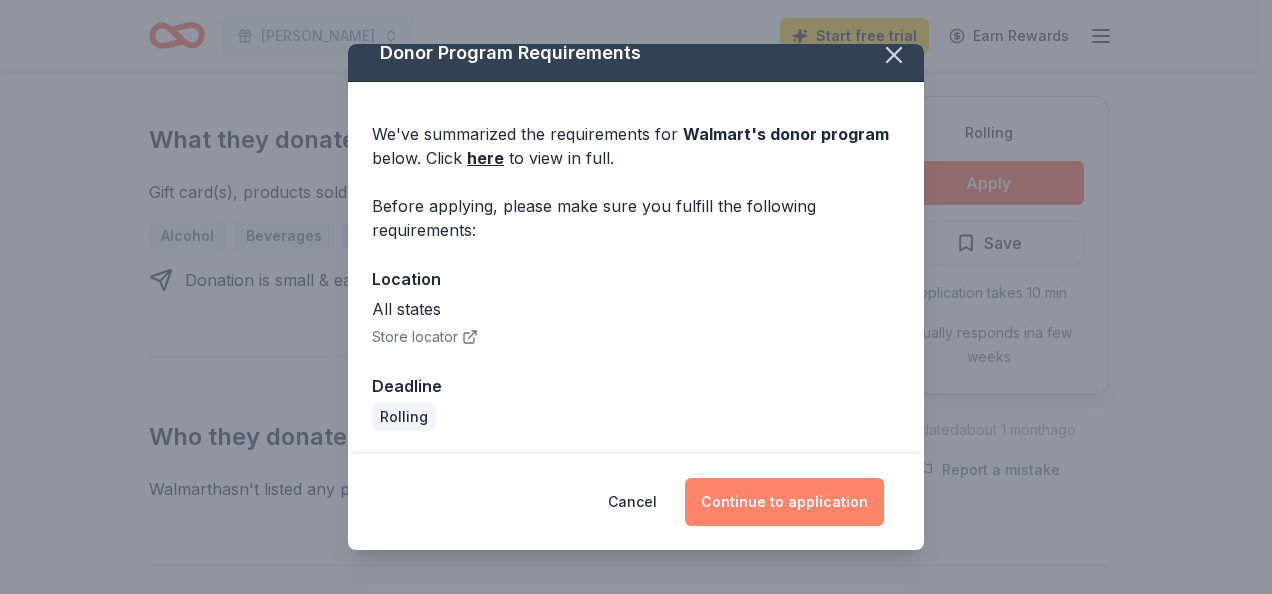click on "Continue to application" at bounding box center (784, 502) 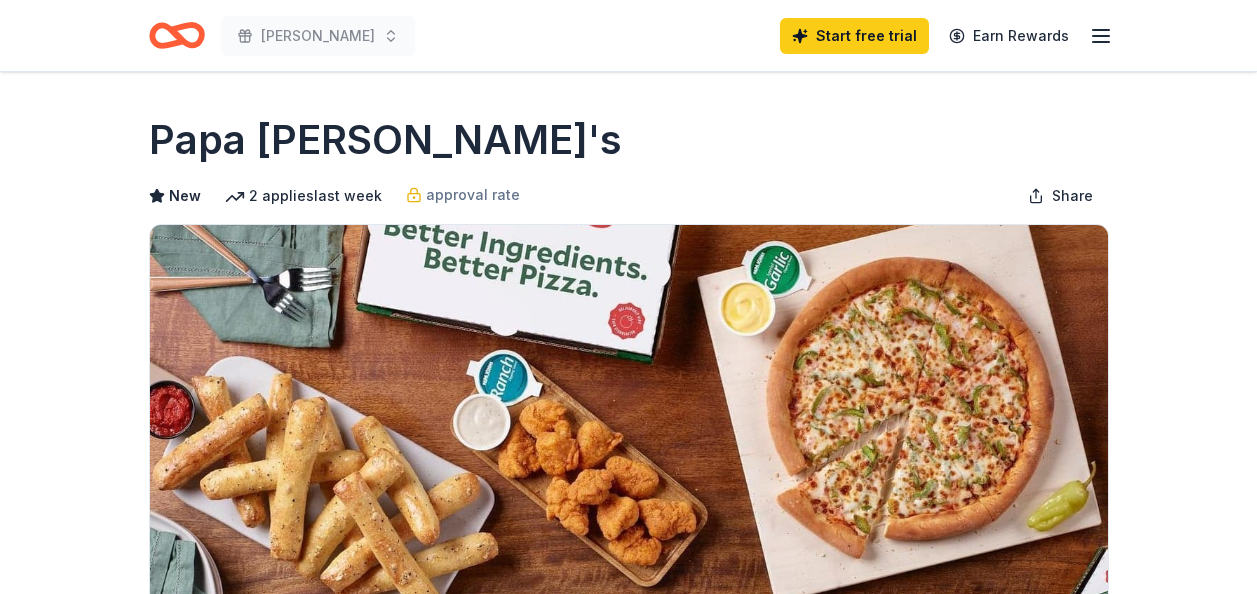 scroll, scrollTop: 0, scrollLeft: 0, axis: both 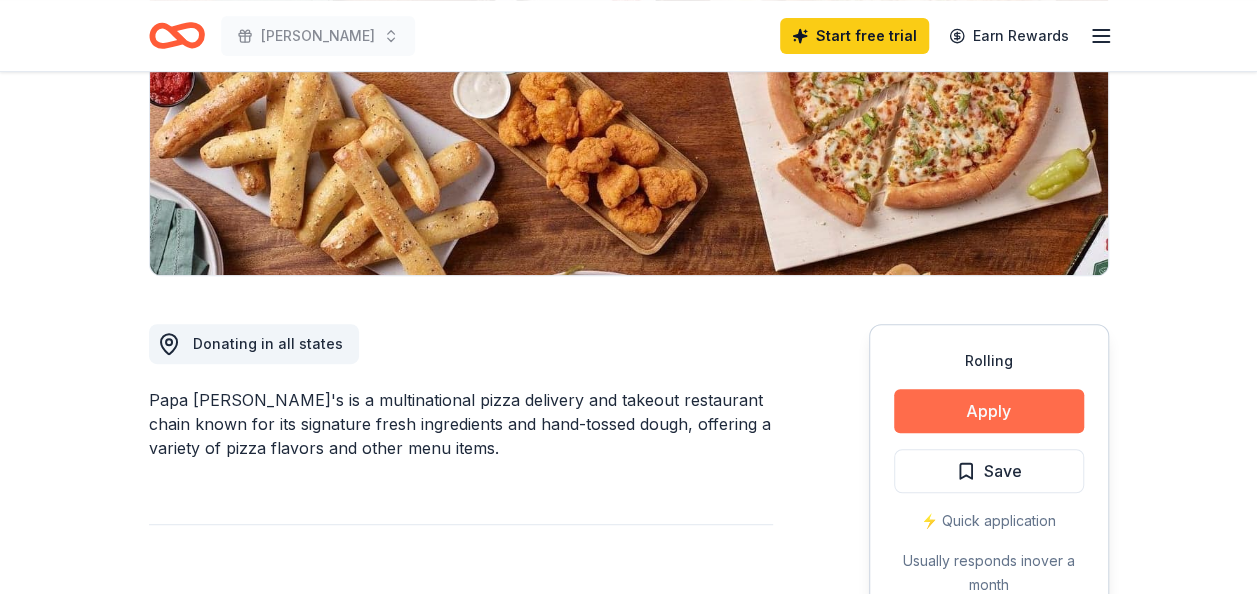 click on "Apply" at bounding box center (989, 411) 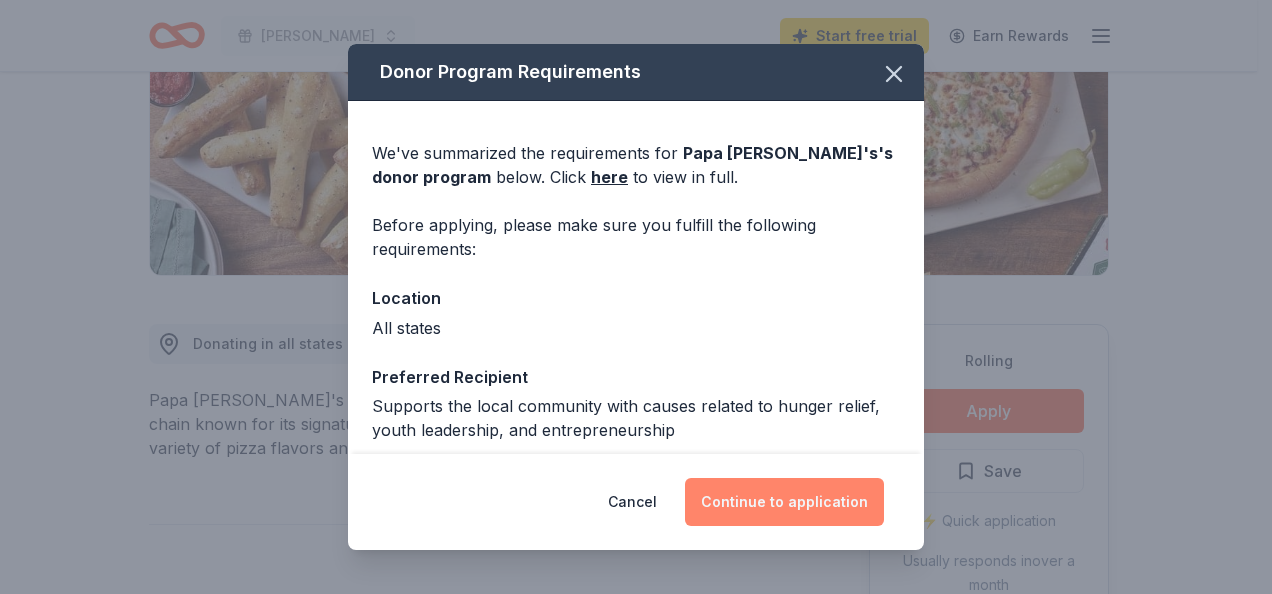 click on "Continue to application" at bounding box center (784, 502) 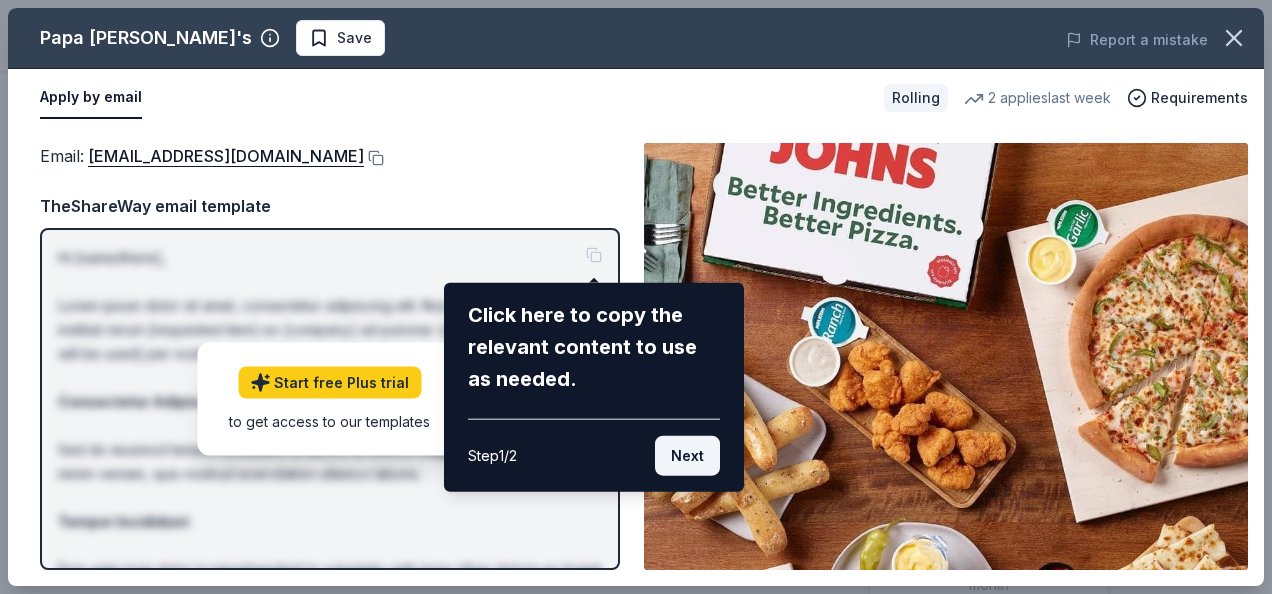 click on "Next" at bounding box center (687, 456) 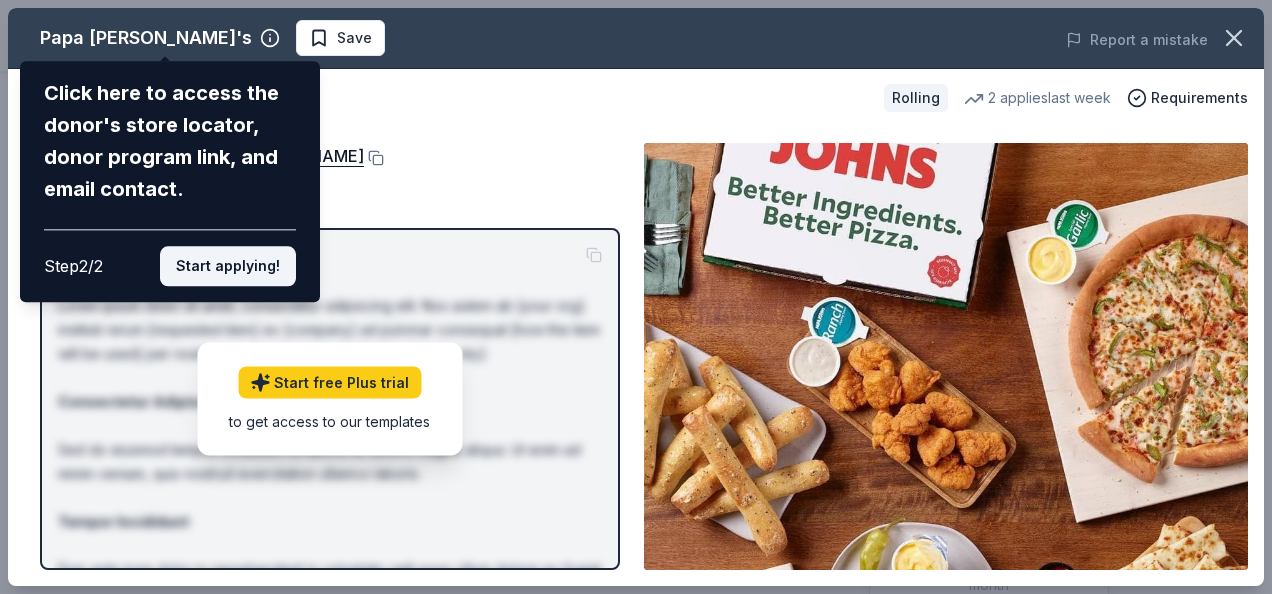click on "Start applying!" at bounding box center [228, 266] 